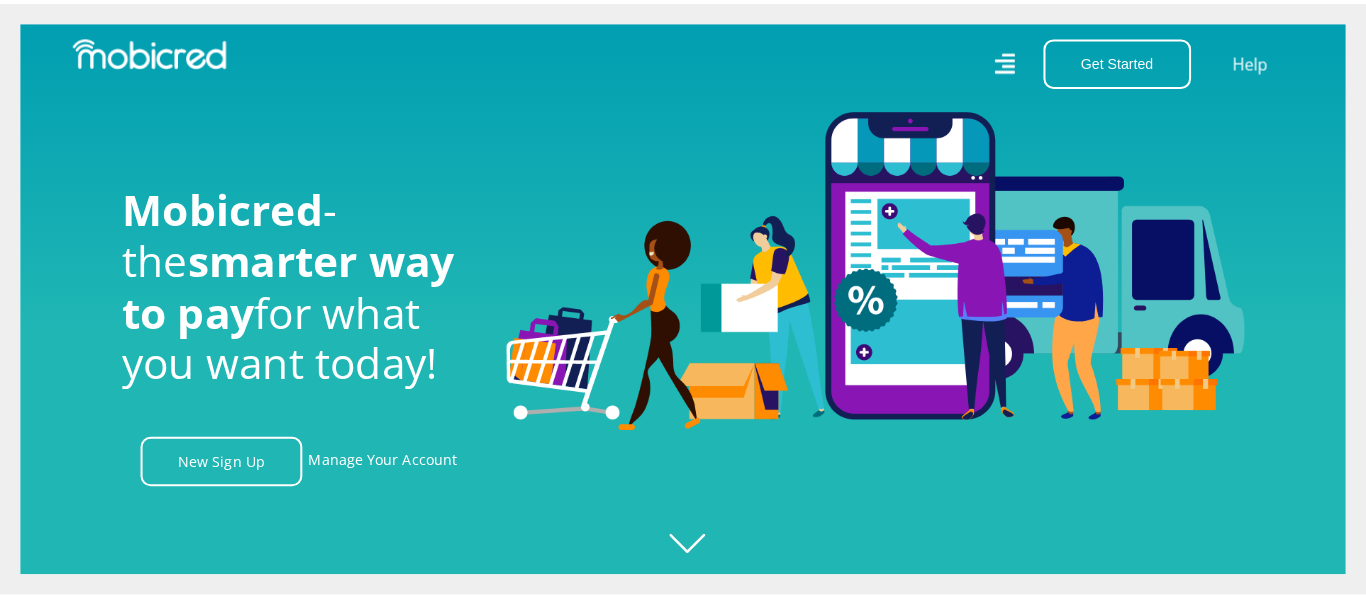 scroll, scrollTop: 0, scrollLeft: 0, axis: both 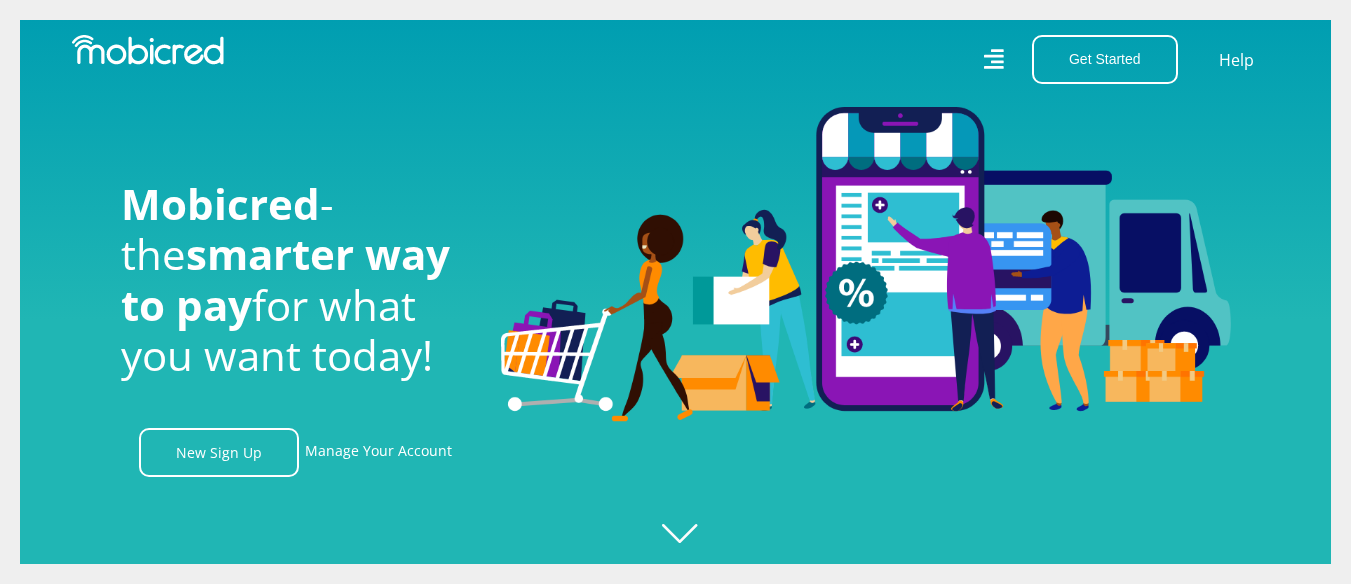 click 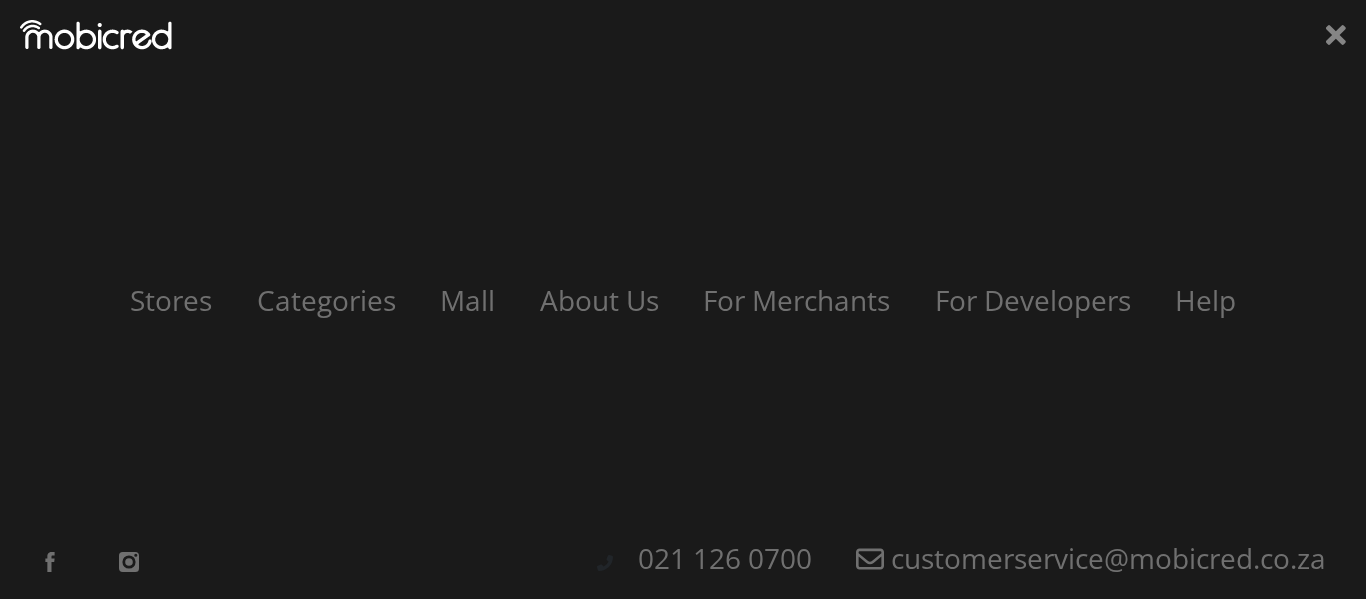 scroll, scrollTop: 0, scrollLeft: 1425, axis: horizontal 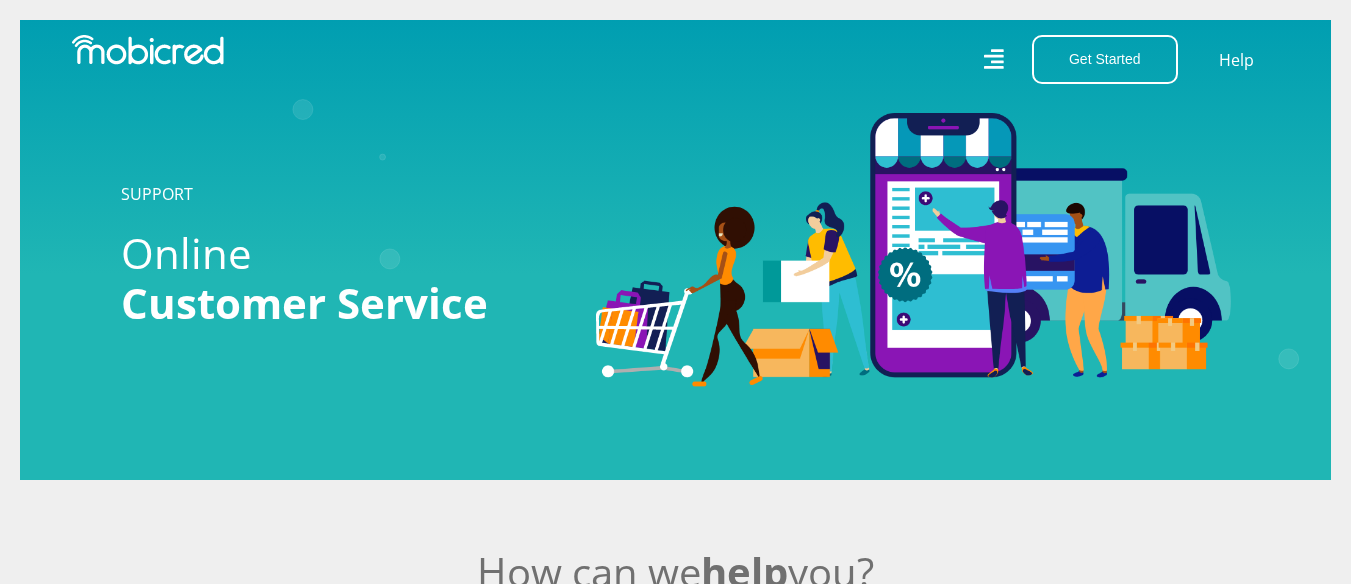 click 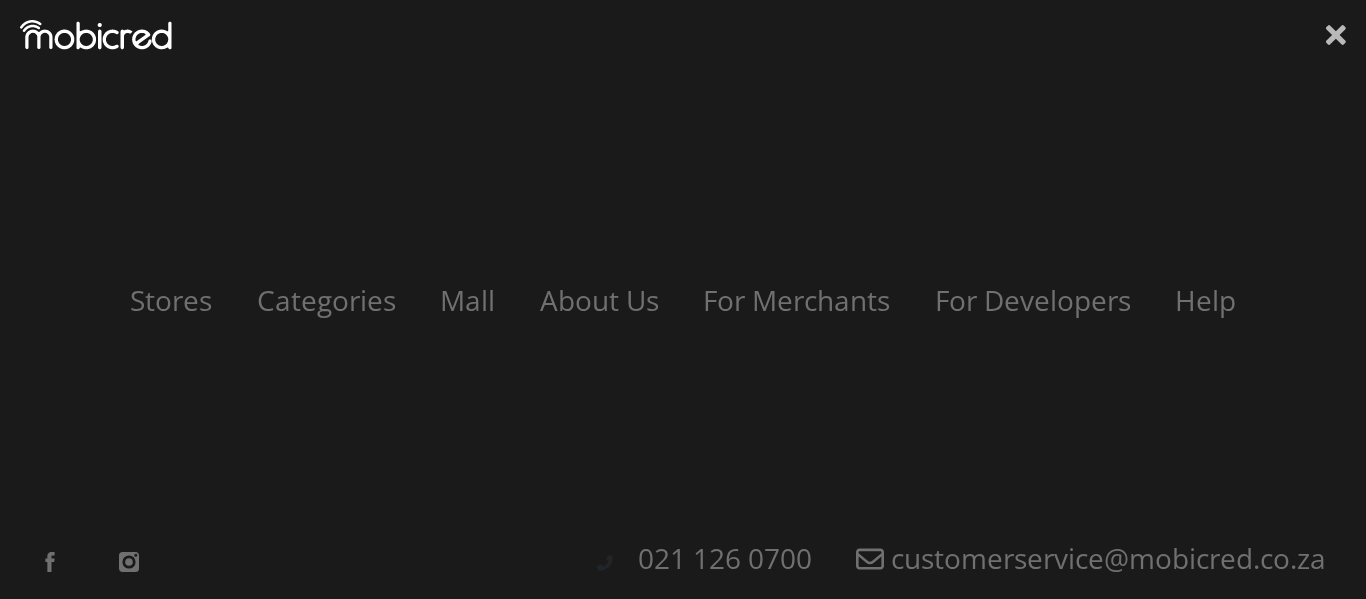 click 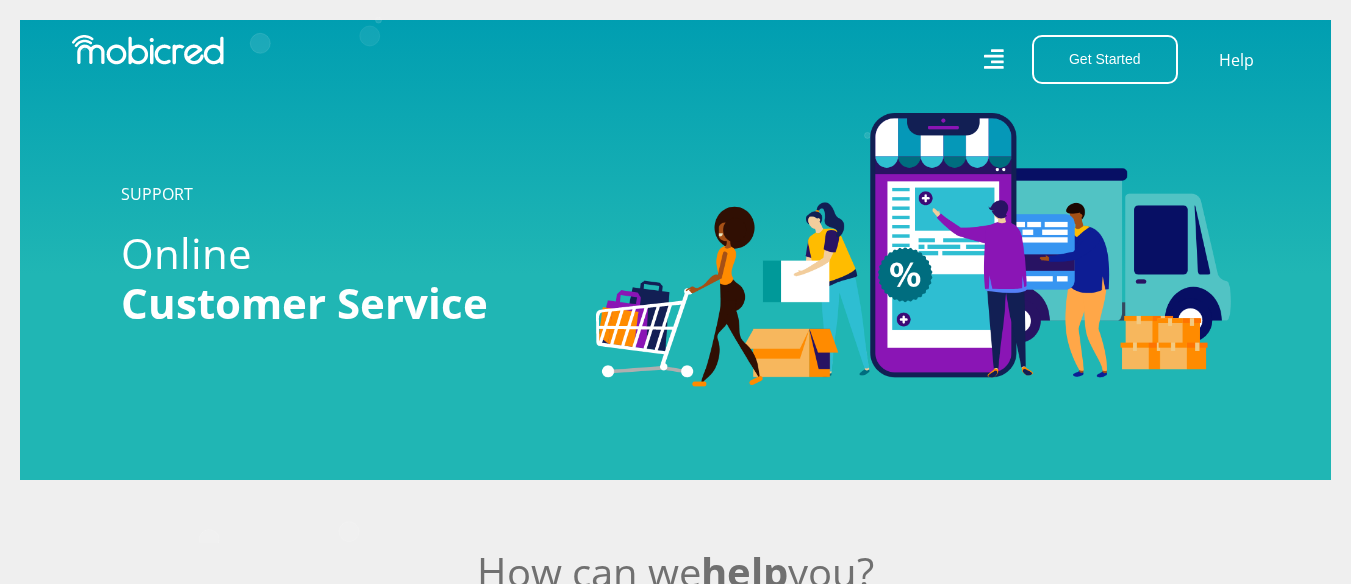 click at bounding box center (148, 50) 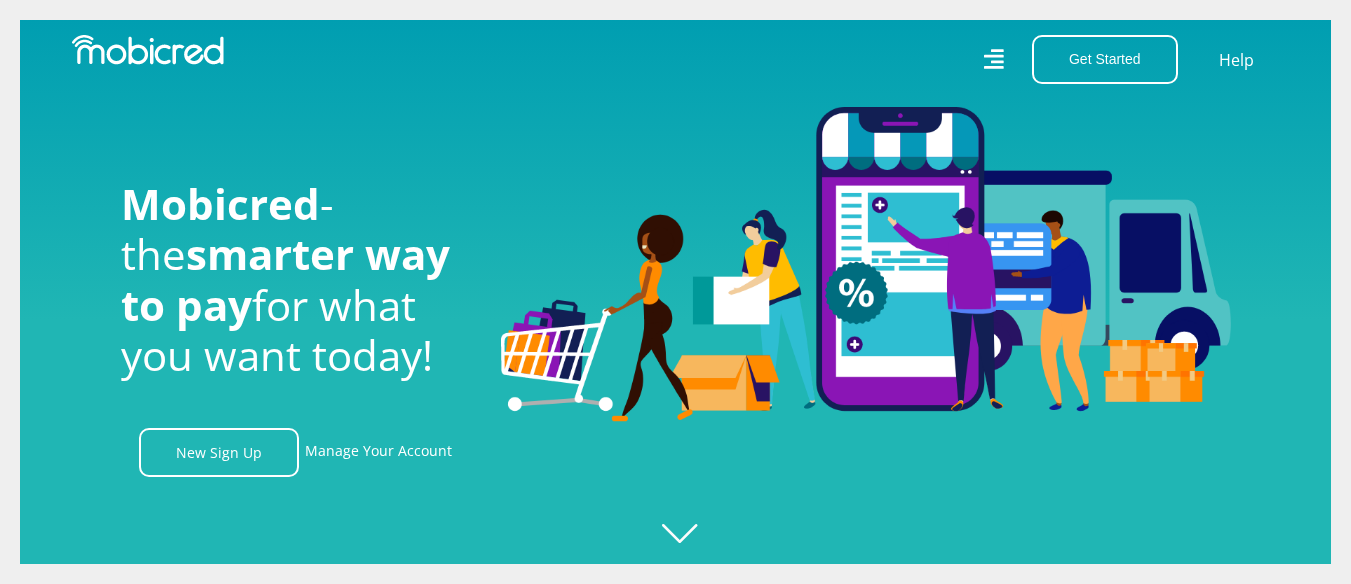 scroll, scrollTop: 0, scrollLeft: 0, axis: both 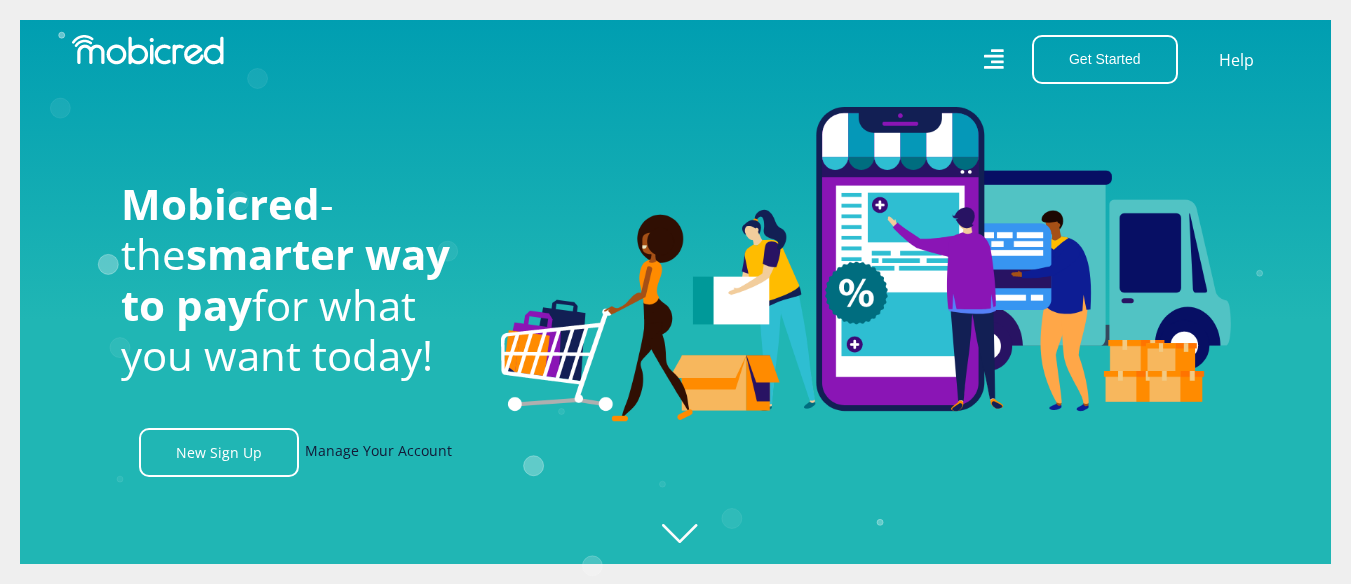 click on "Manage Your Account" at bounding box center [378, 452] 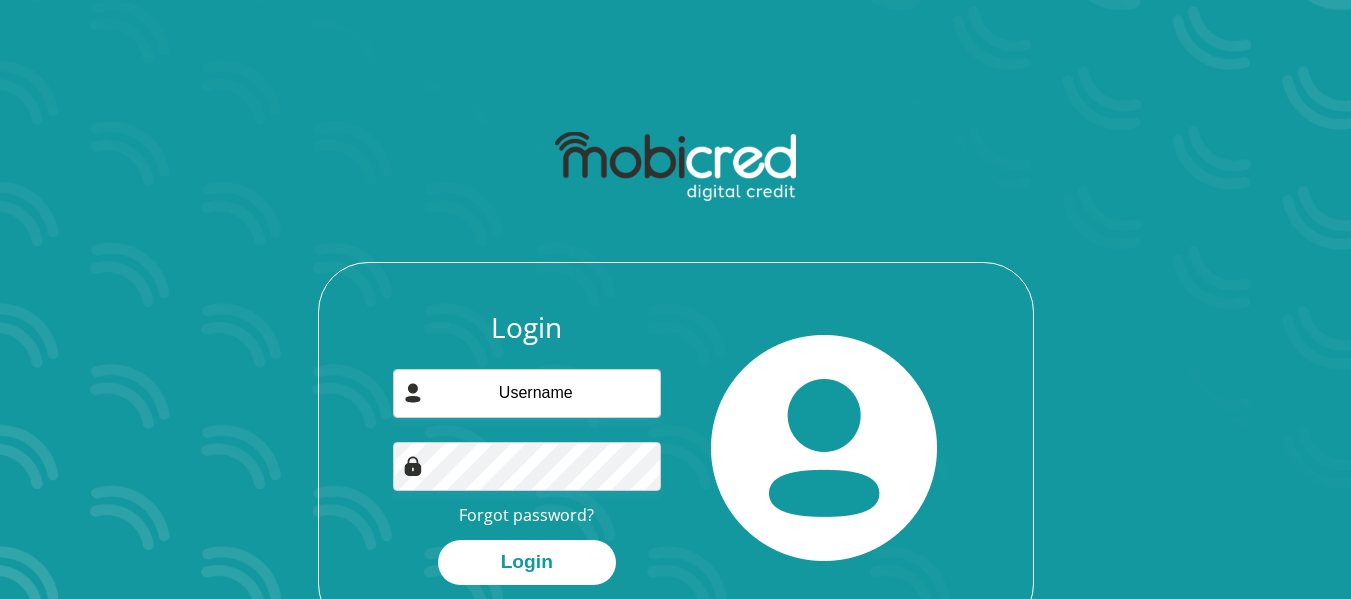 scroll, scrollTop: 0, scrollLeft: 0, axis: both 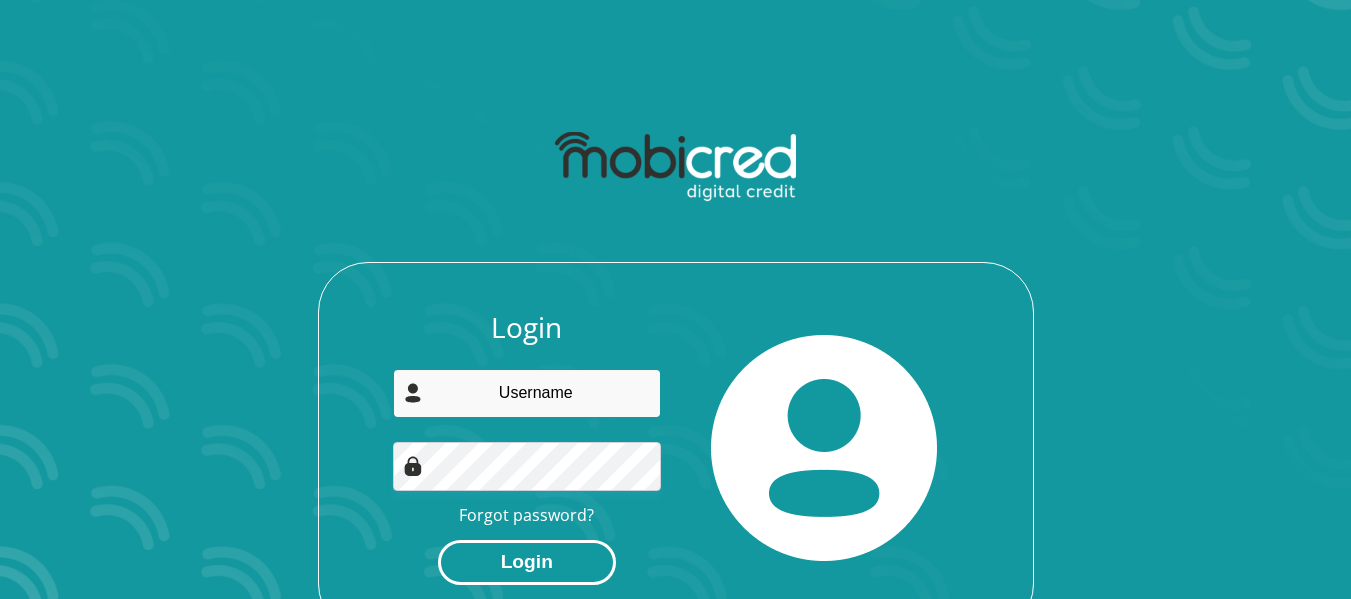 type on "[EMAIL]" 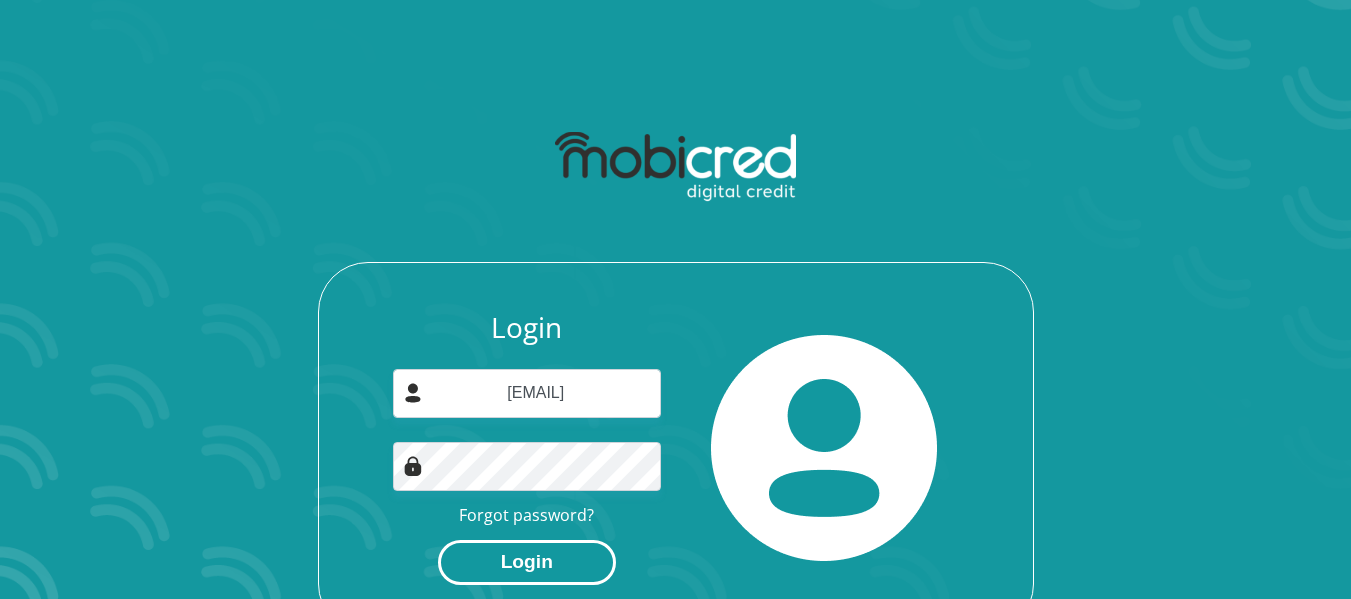 click on "Login" at bounding box center [527, 562] 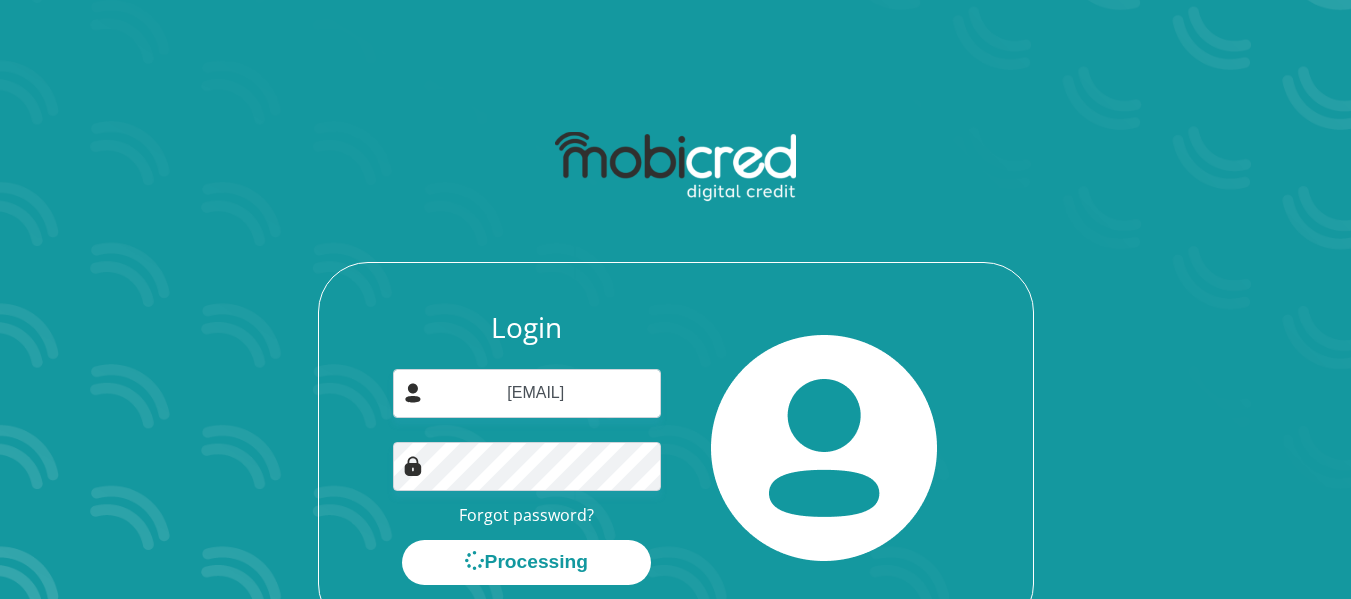 scroll, scrollTop: 0, scrollLeft: 0, axis: both 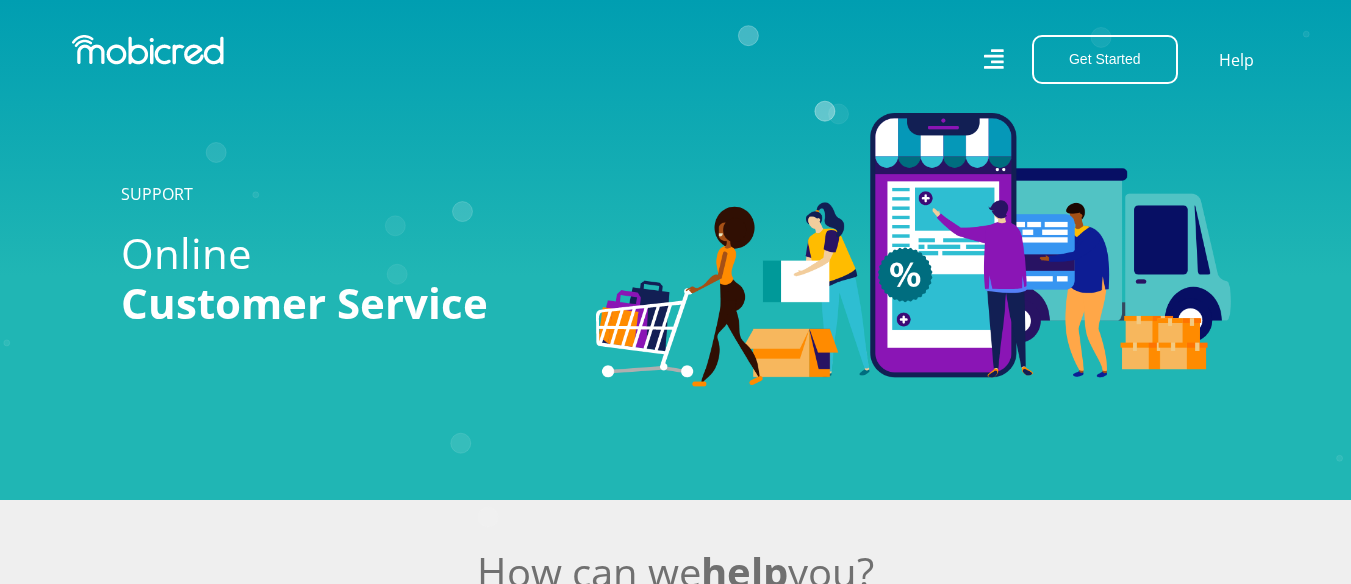 click at bounding box center [148, 50] 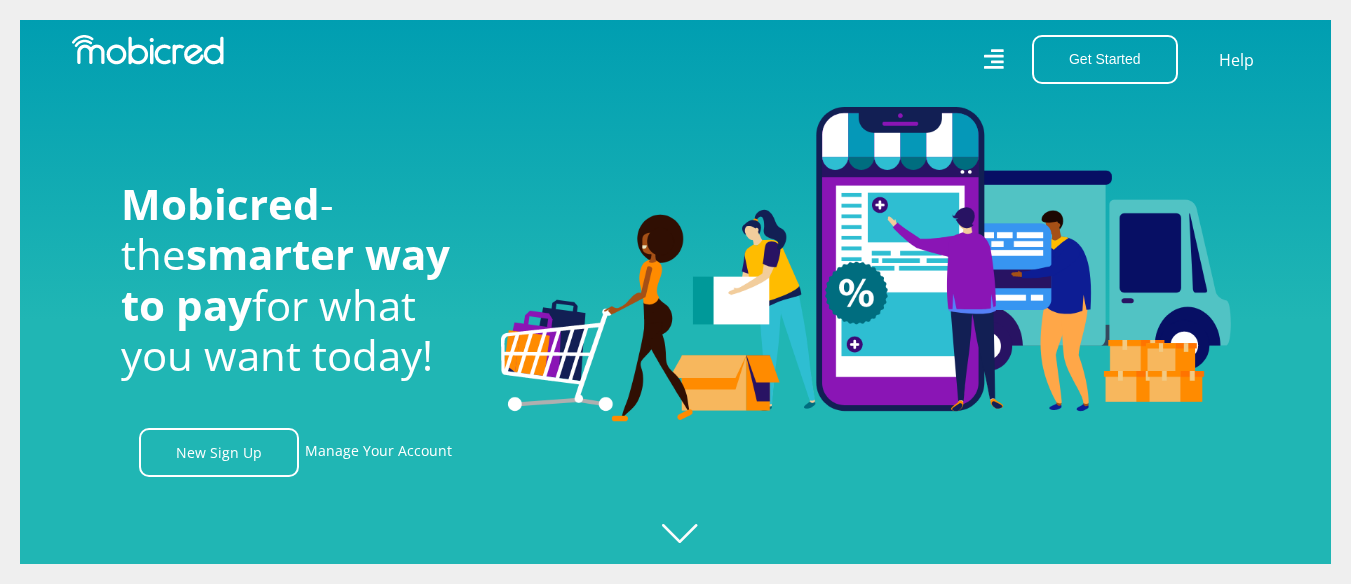 scroll, scrollTop: 0, scrollLeft: 0, axis: both 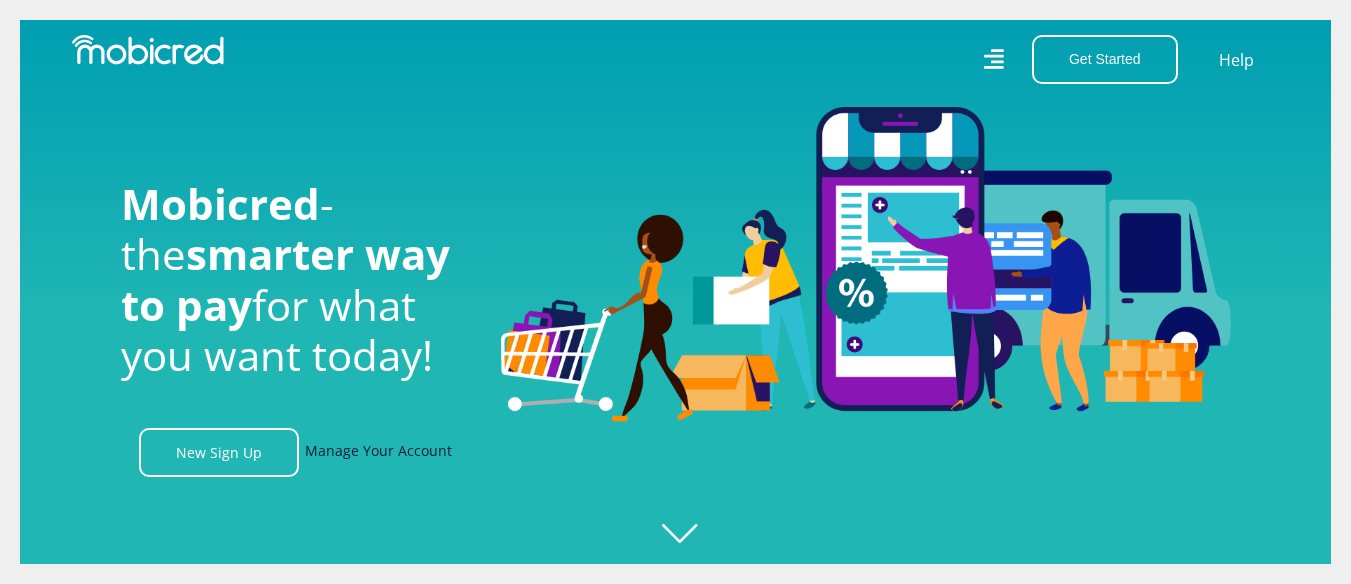 click on "Manage Your Account" at bounding box center [378, 452] 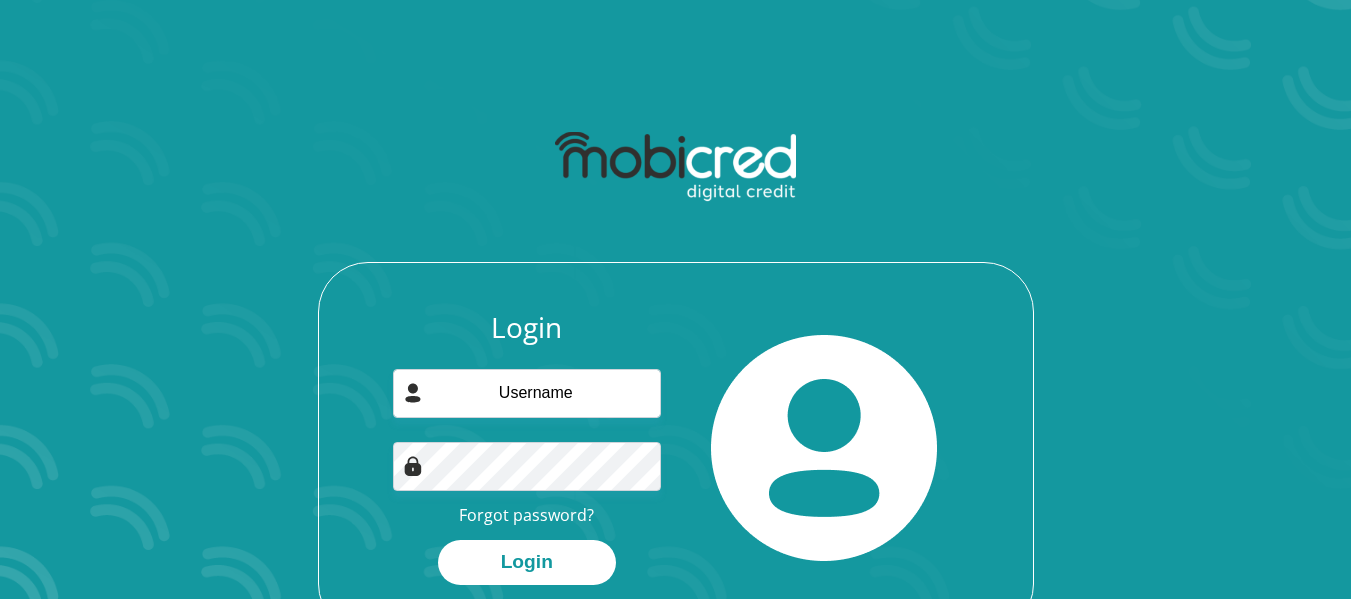 scroll, scrollTop: 0, scrollLeft: 0, axis: both 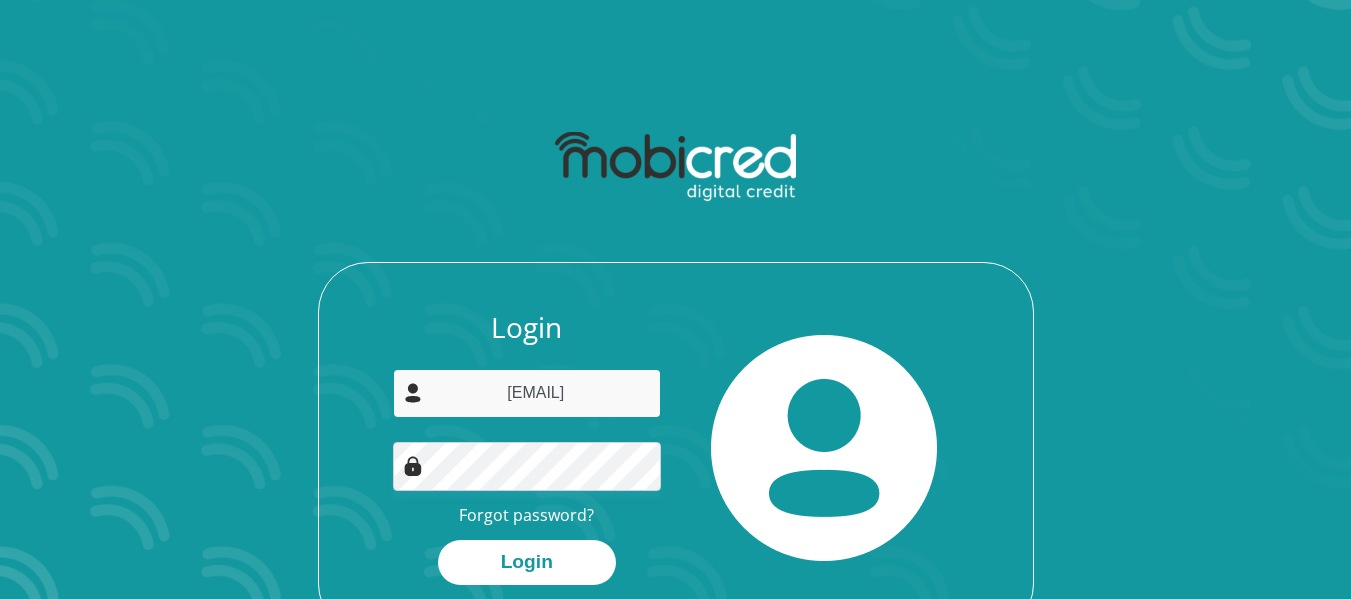 drag, startPoint x: 625, startPoint y: 400, endPoint x: 371, endPoint y: 398, distance: 254.00787 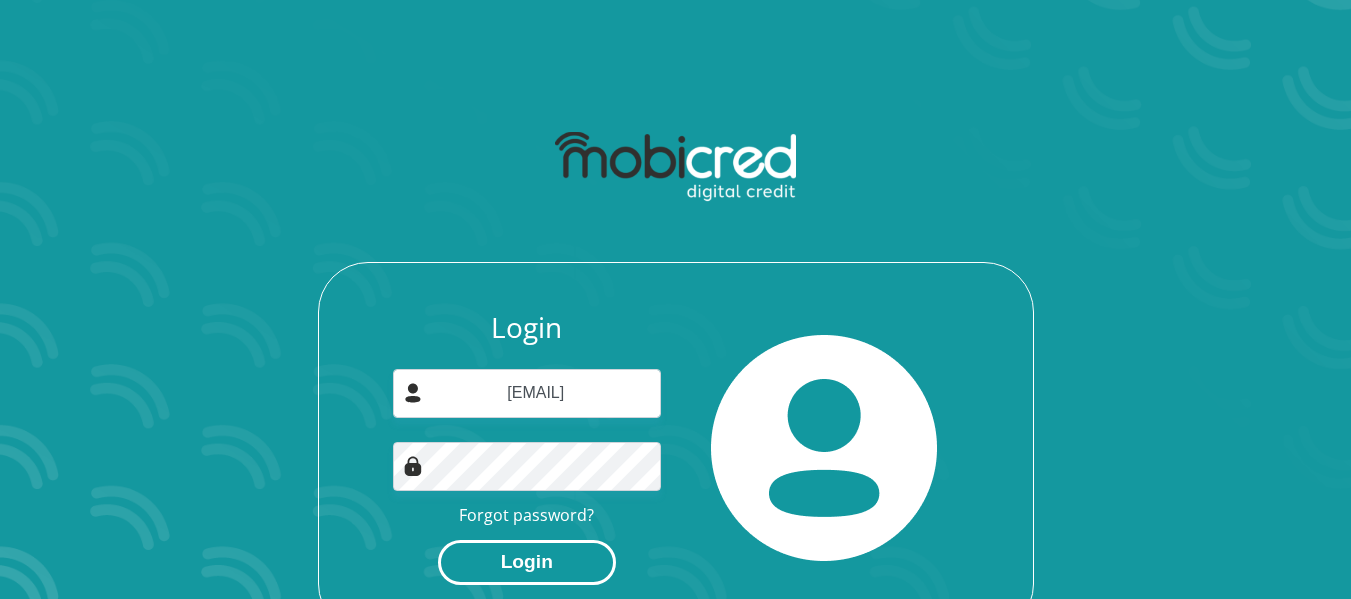 click on "Login" at bounding box center [527, 562] 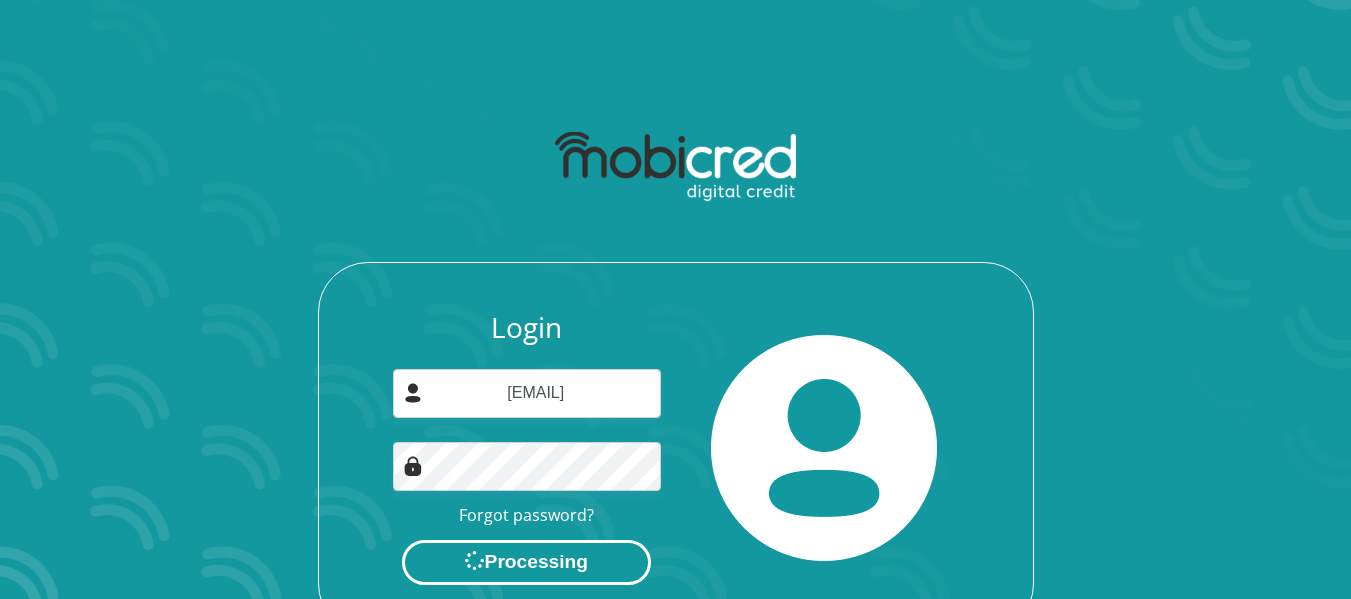 scroll, scrollTop: 0, scrollLeft: 0, axis: both 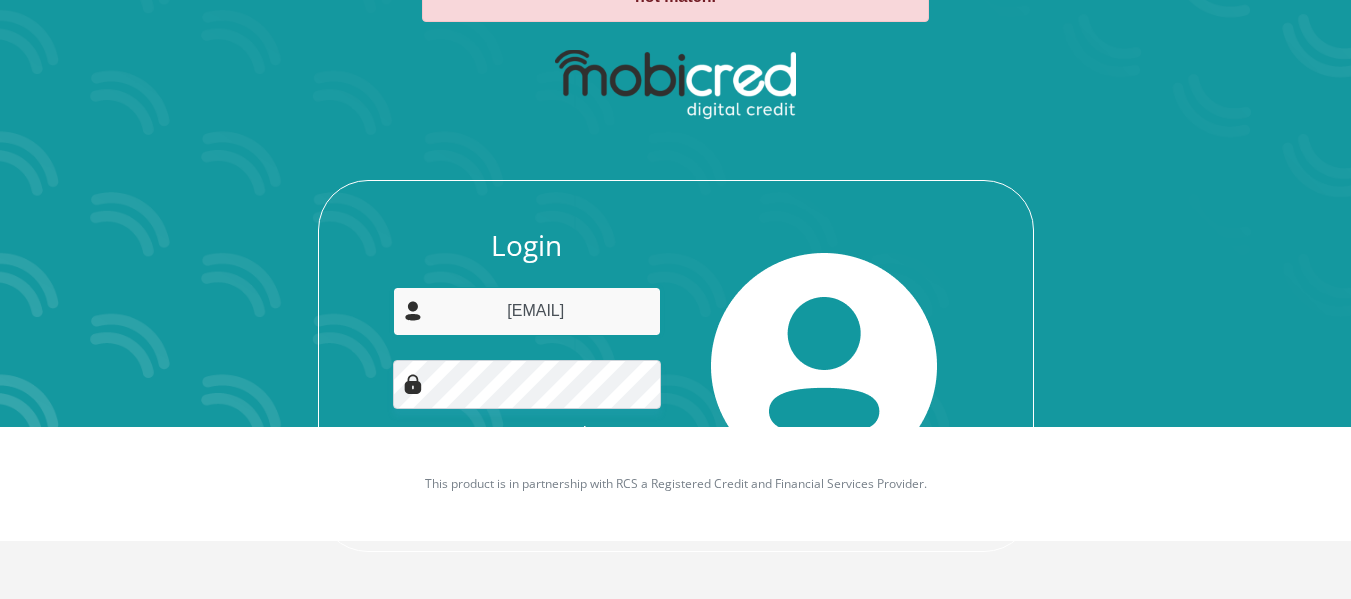 drag, startPoint x: 626, startPoint y: 316, endPoint x: 385, endPoint y: 306, distance: 241.20738 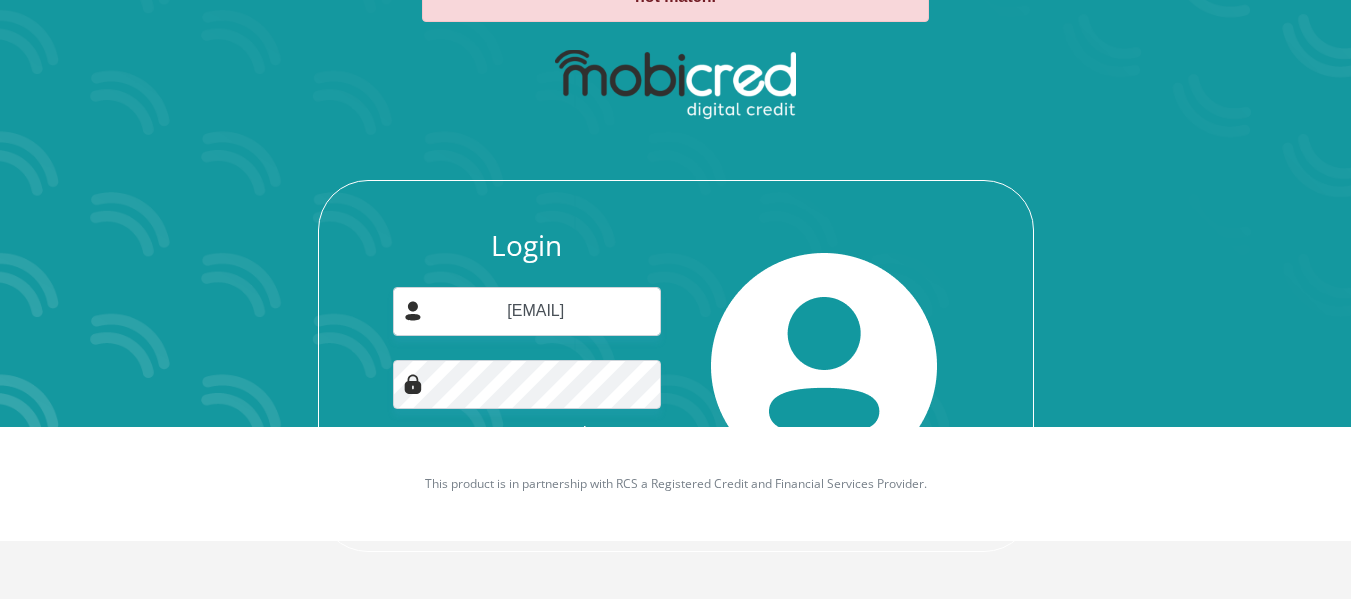 click on "Login
marilevniekerk@gmail.com
Forgot password?
Login" at bounding box center [676, 295] 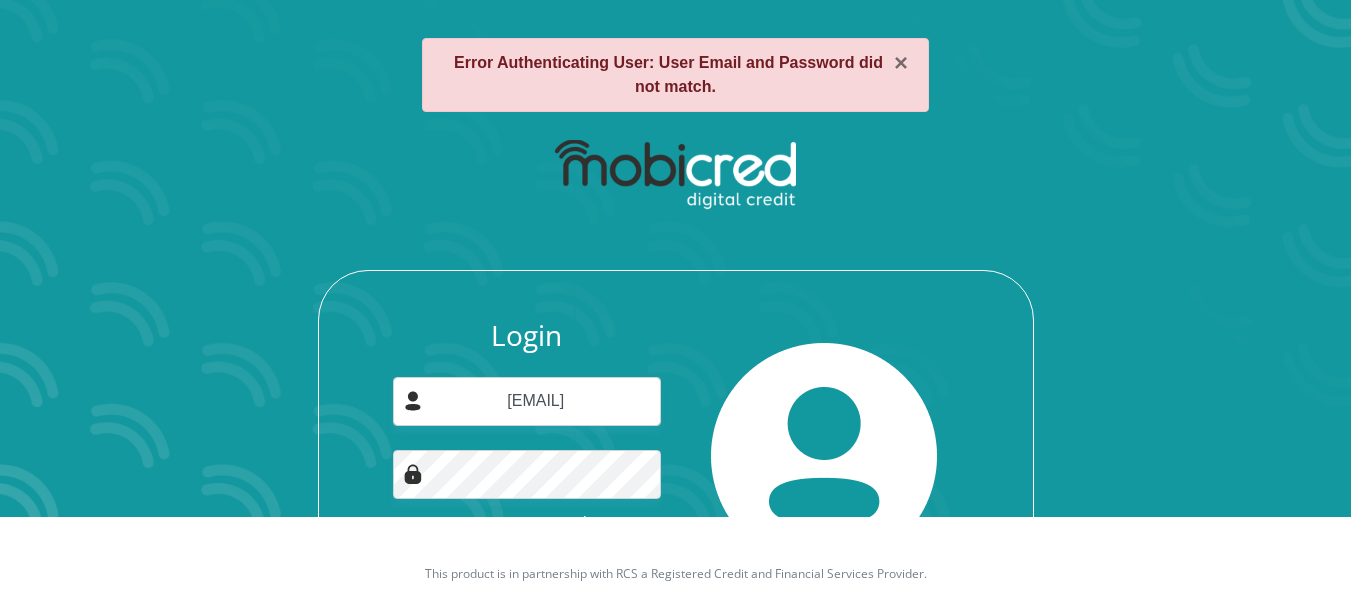 scroll, scrollTop: 172, scrollLeft: 0, axis: vertical 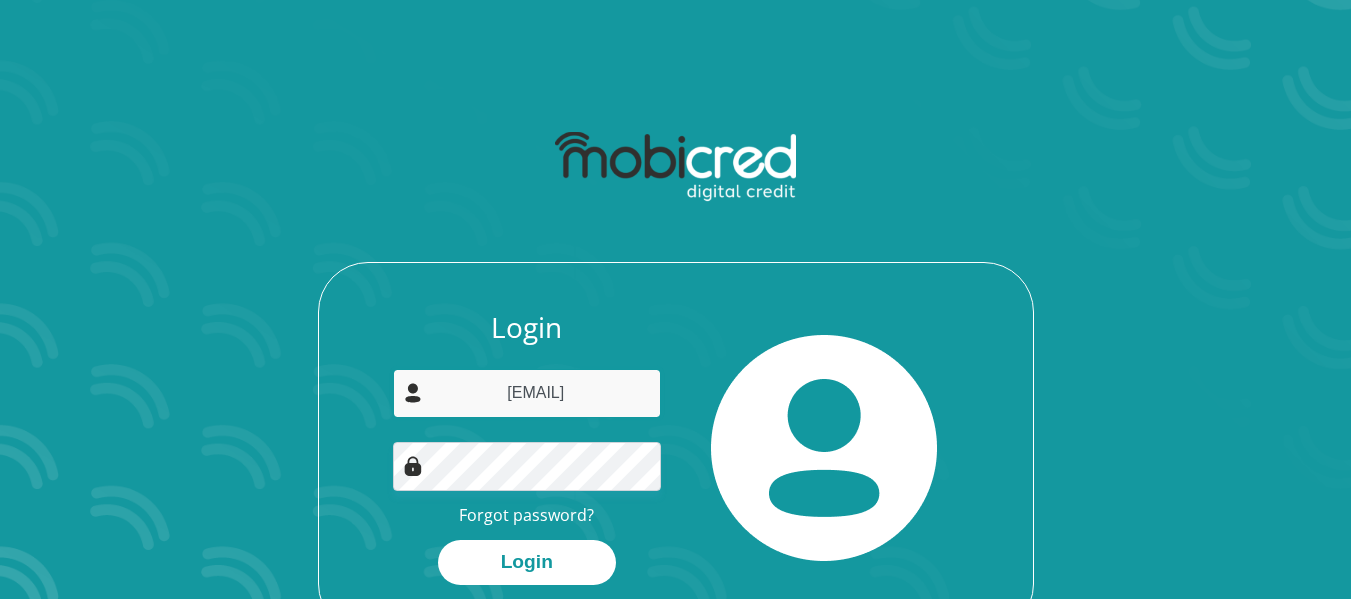 drag, startPoint x: 621, startPoint y: 397, endPoint x: 401, endPoint y: 399, distance: 220.0091 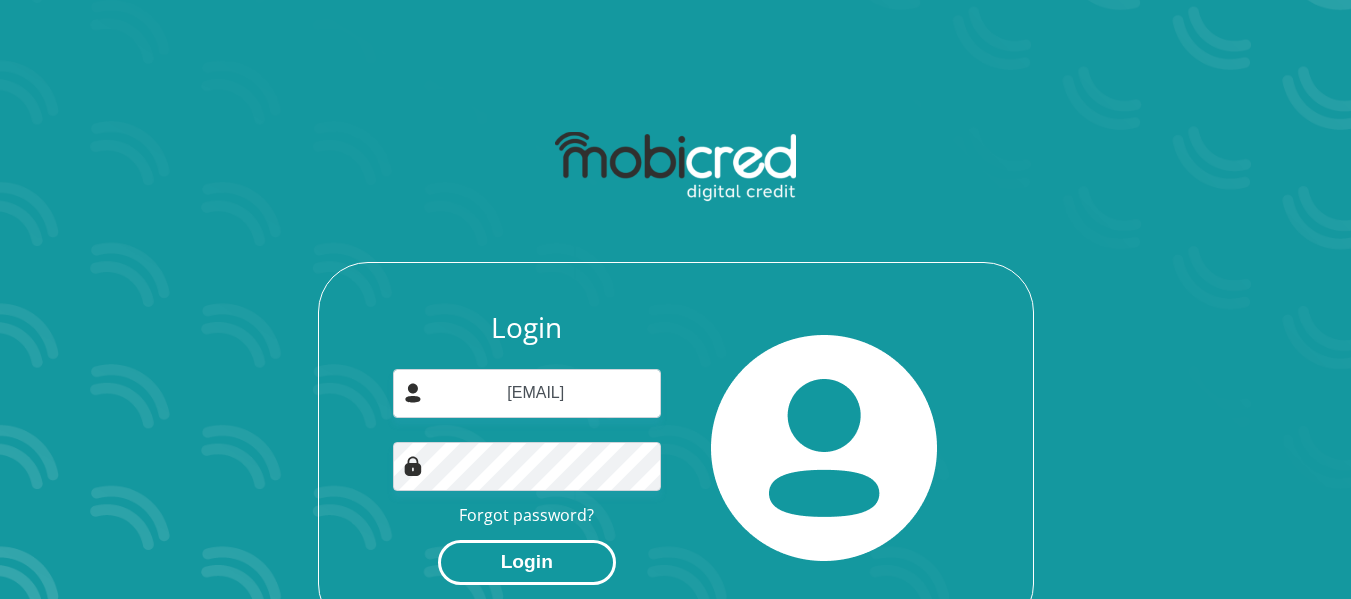 click on "Login" at bounding box center (527, 562) 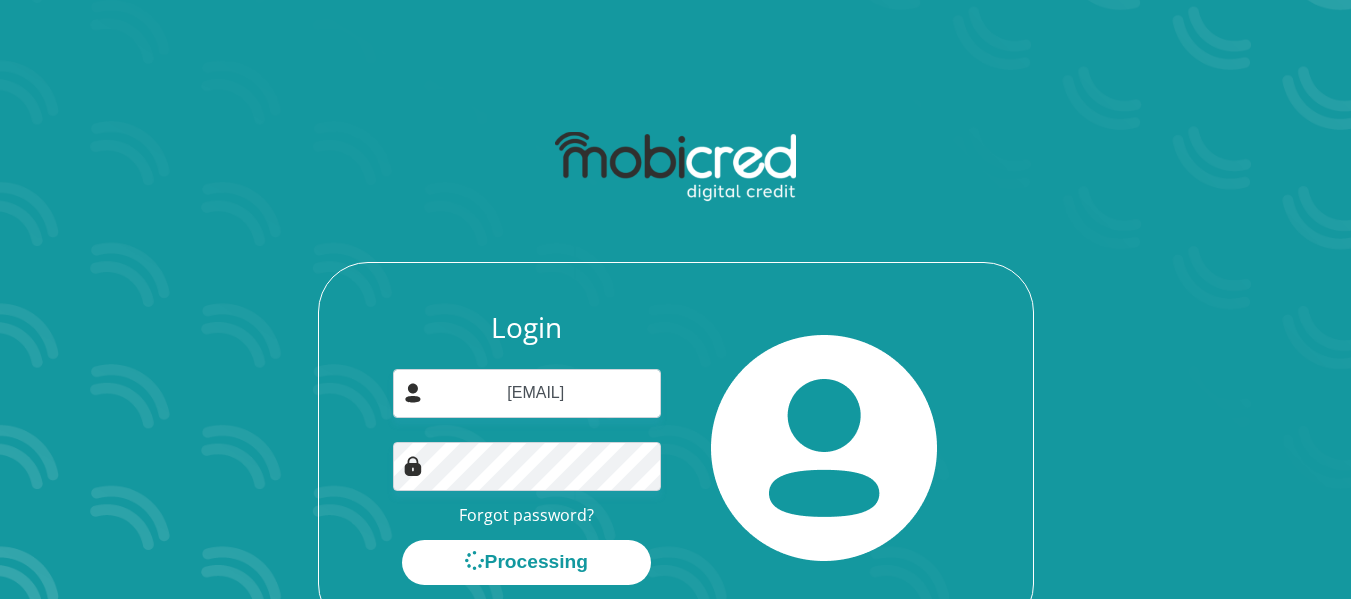 scroll, scrollTop: 0, scrollLeft: 0, axis: both 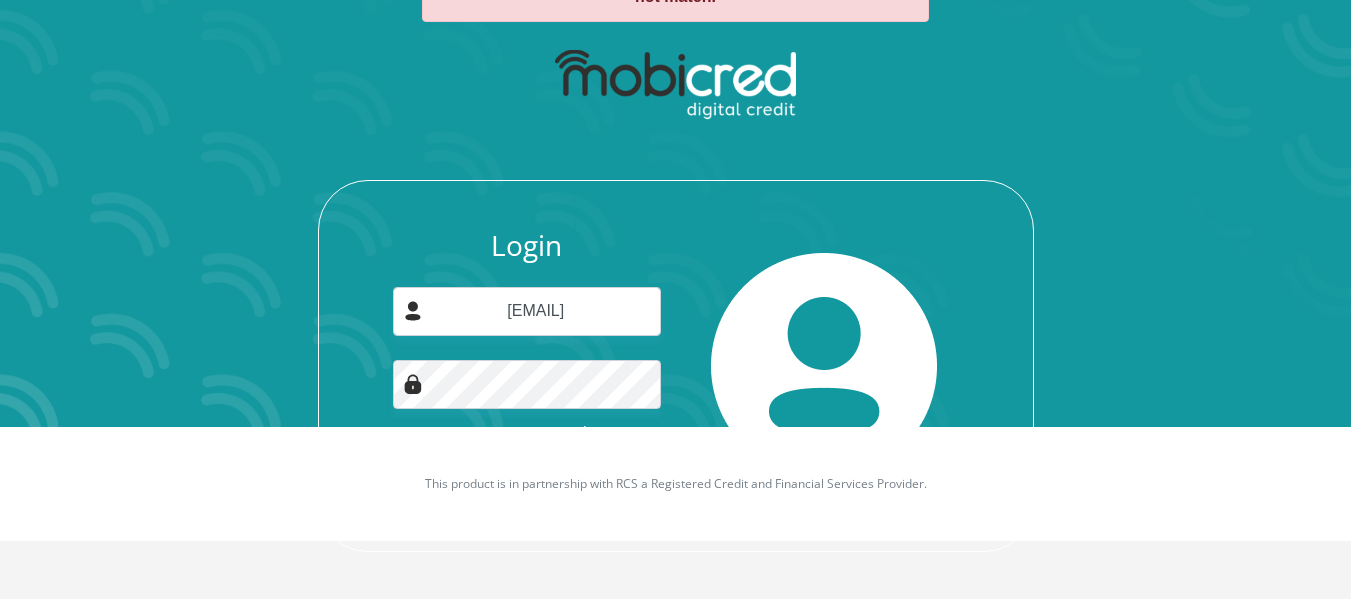 click at bounding box center [413, 384] 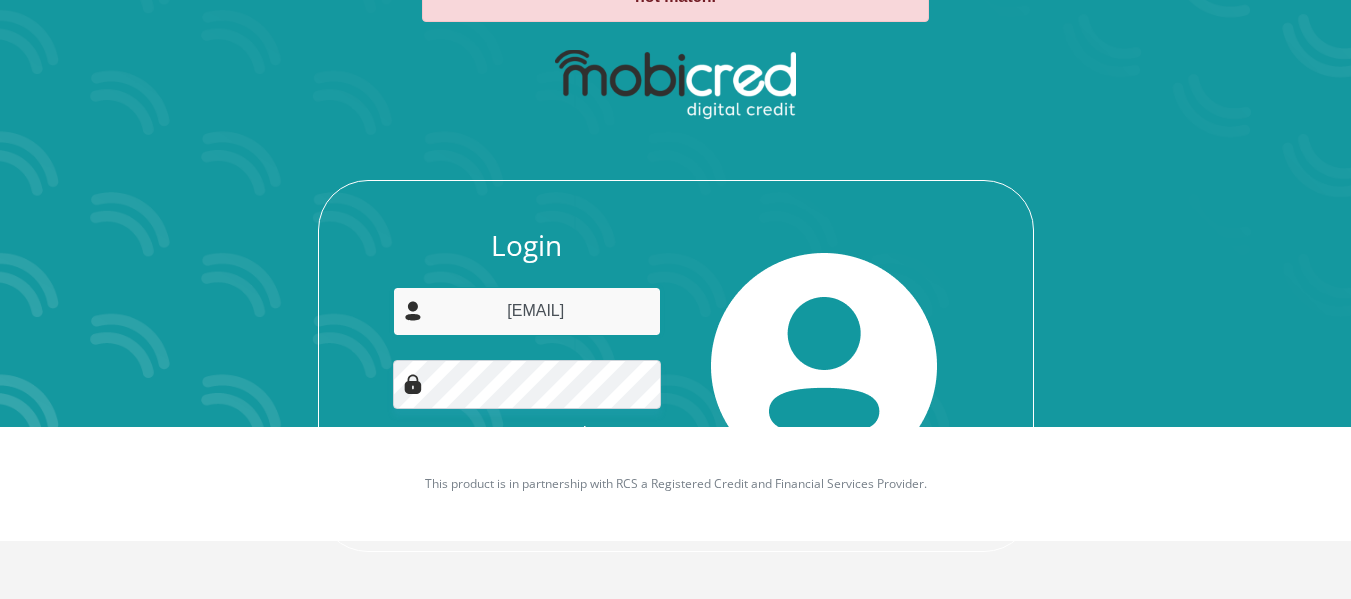 type on "marilevniekerk@gmail.com" 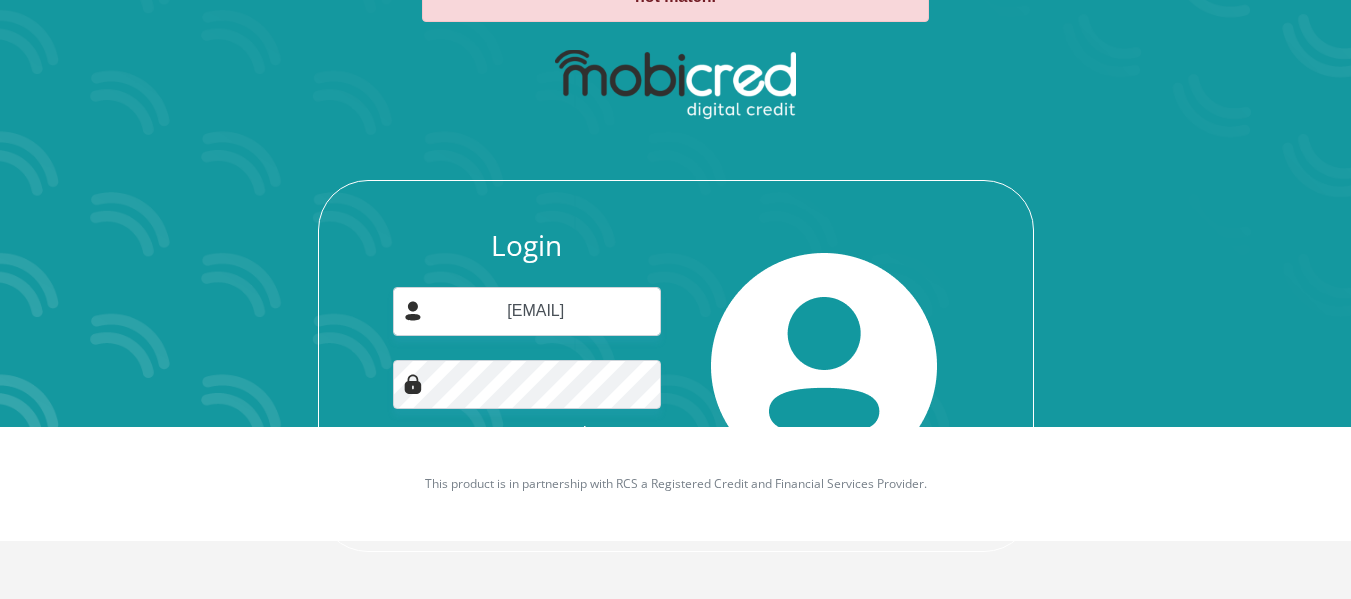 click at bounding box center [824, 366] 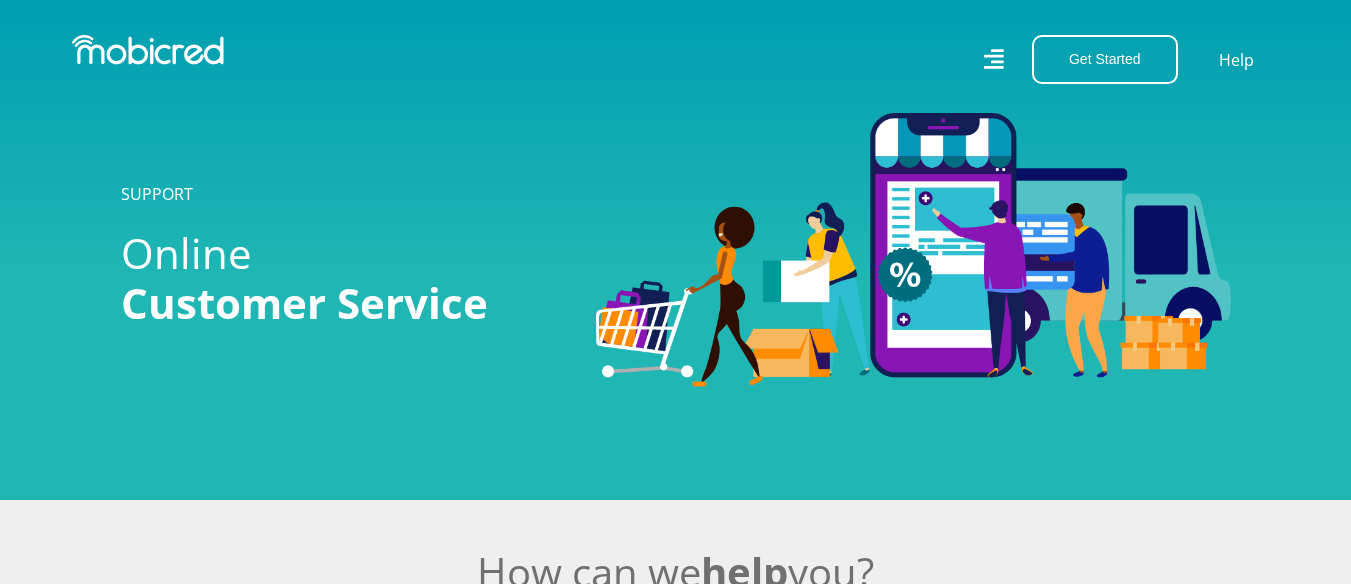 scroll, scrollTop: 0, scrollLeft: 0, axis: both 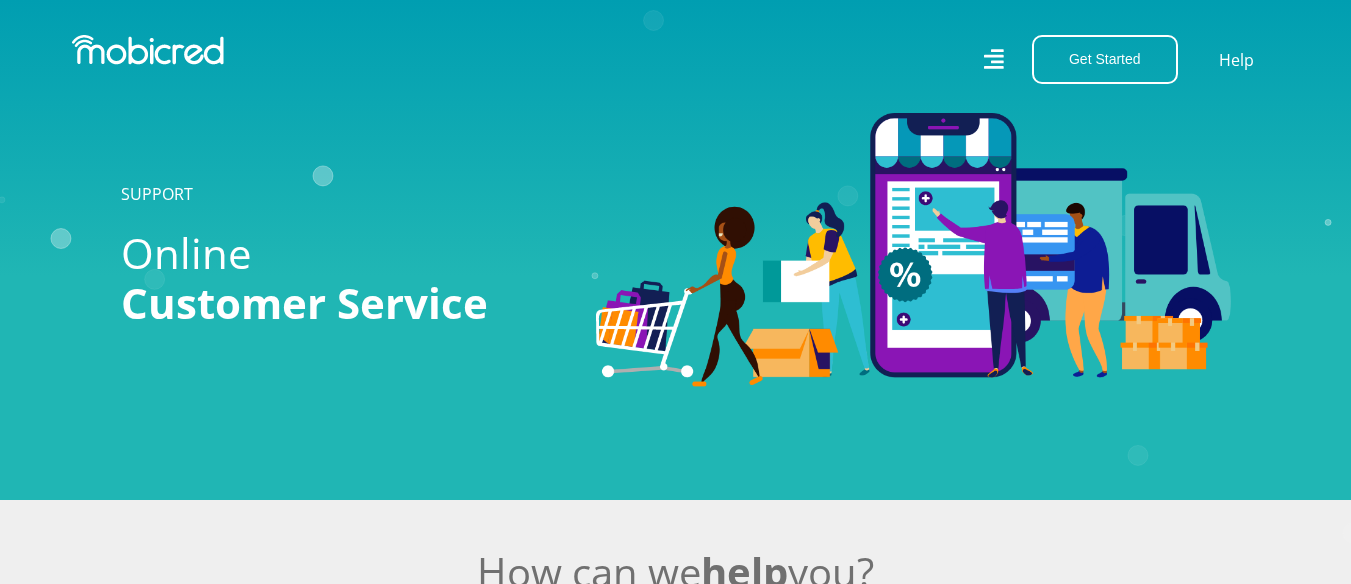 click at bounding box center (148, 50) 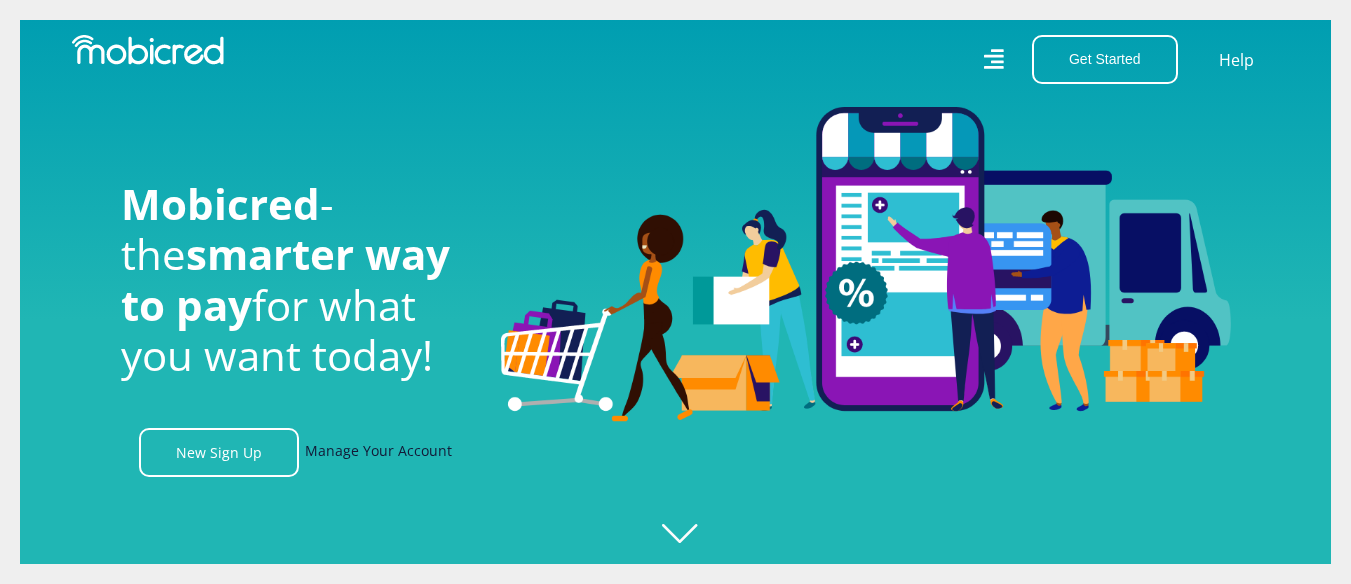 scroll, scrollTop: 0, scrollLeft: 0, axis: both 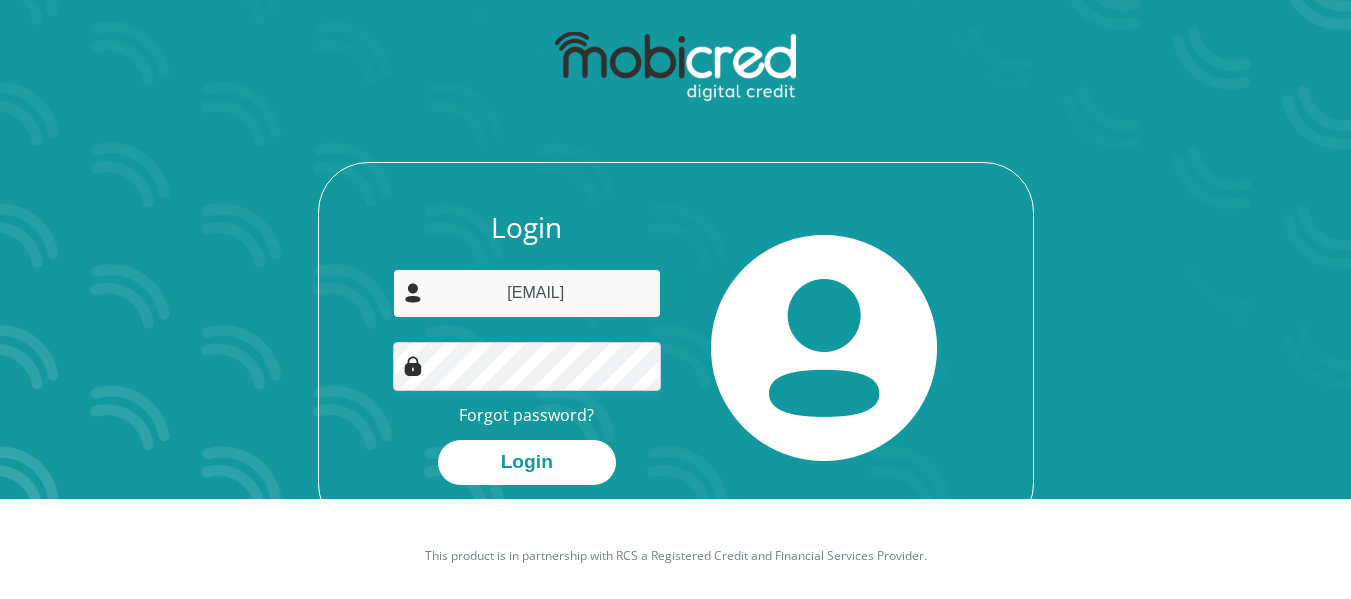 drag, startPoint x: 624, startPoint y: 295, endPoint x: 400, endPoint y: 305, distance: 224.2231 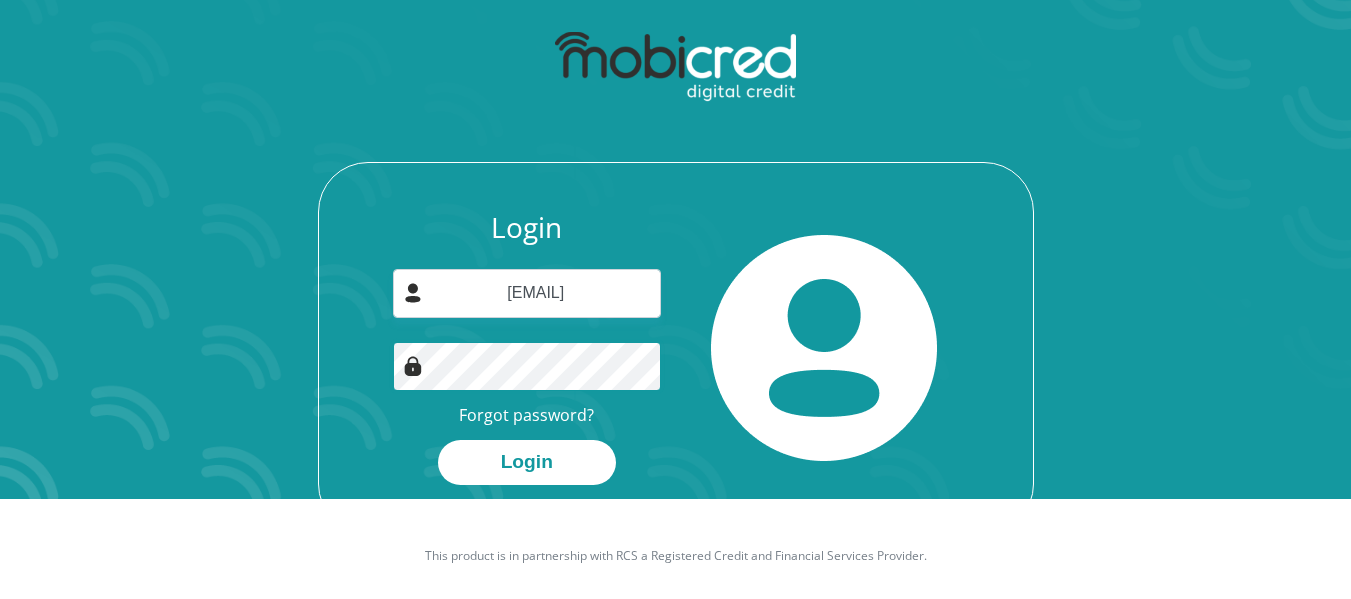 click on "Login" at bounding box center (527, 462) 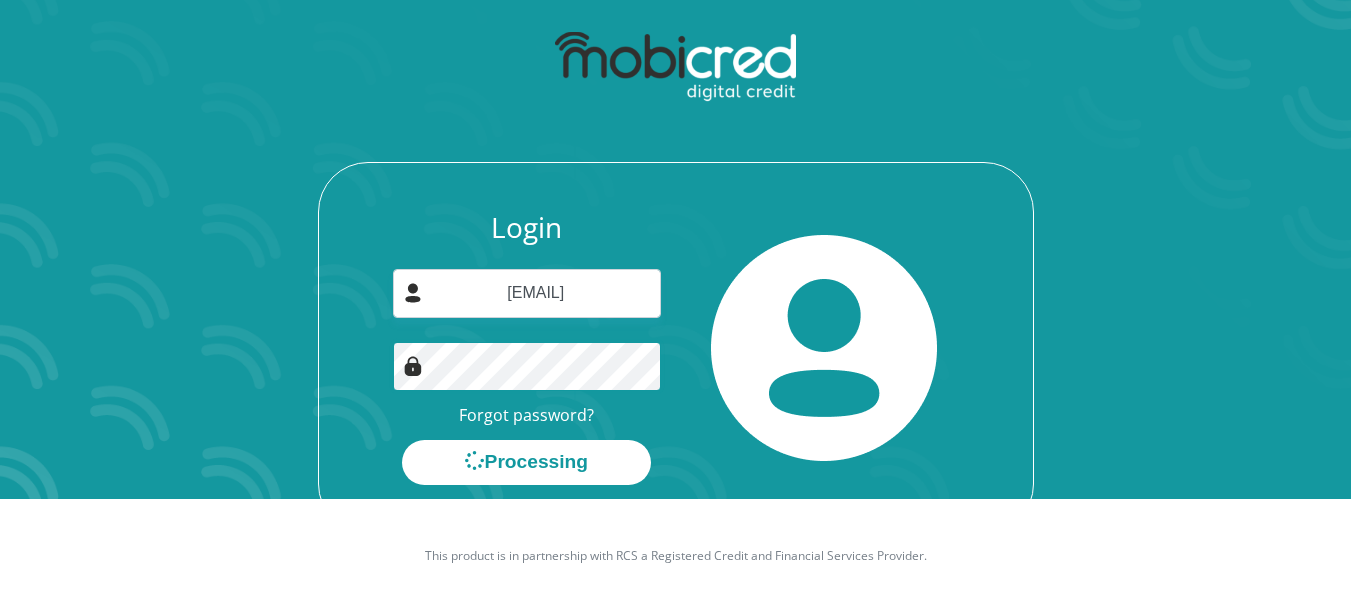 scroll, scrollTop: 0, scrollLeft: 0, axis: both 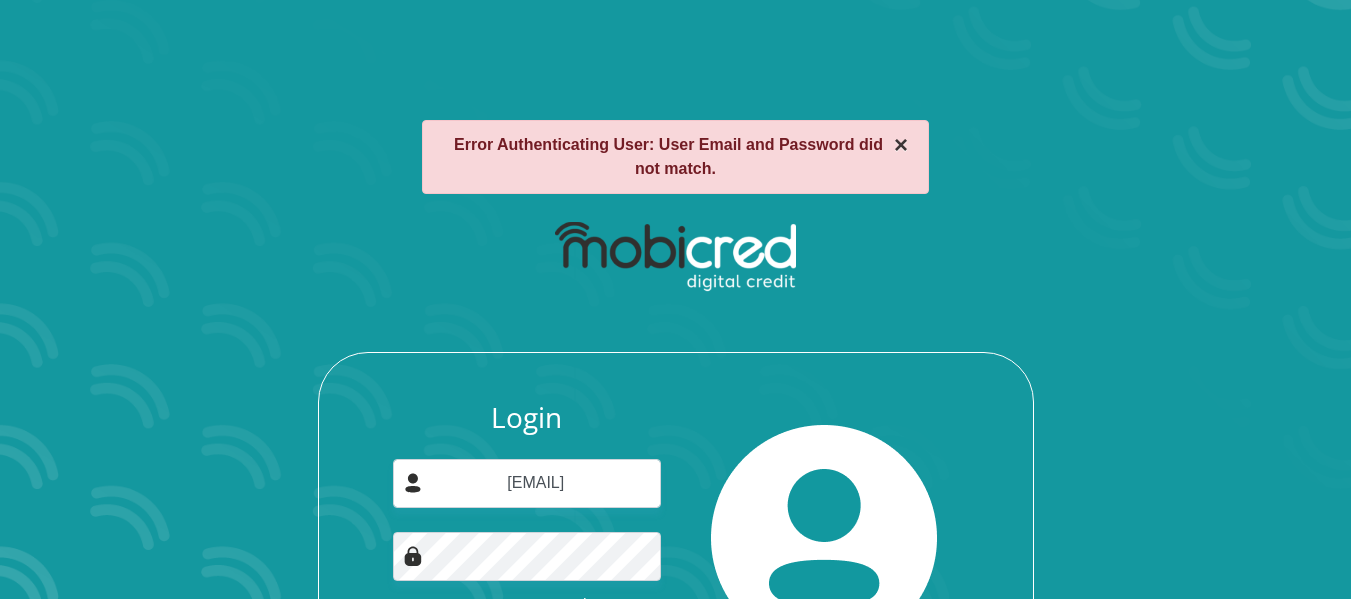 click on "×" at bounding box center [901, 145] 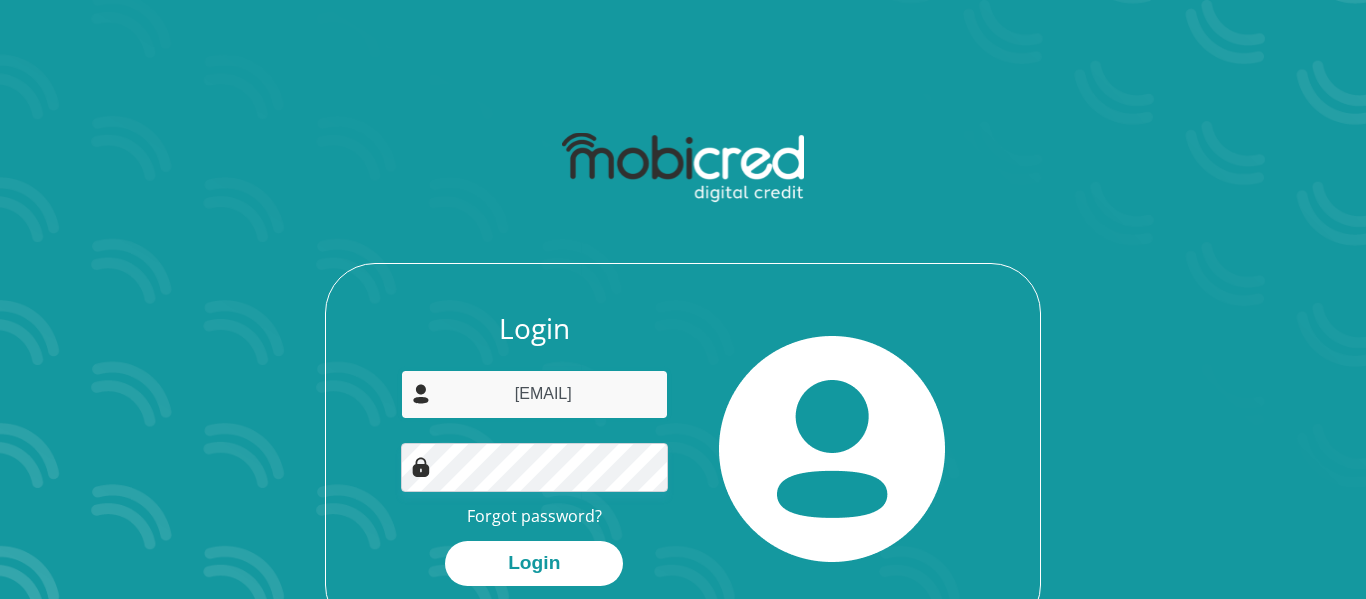 click on "[EMAIL]" at bounding box center (535, 394) 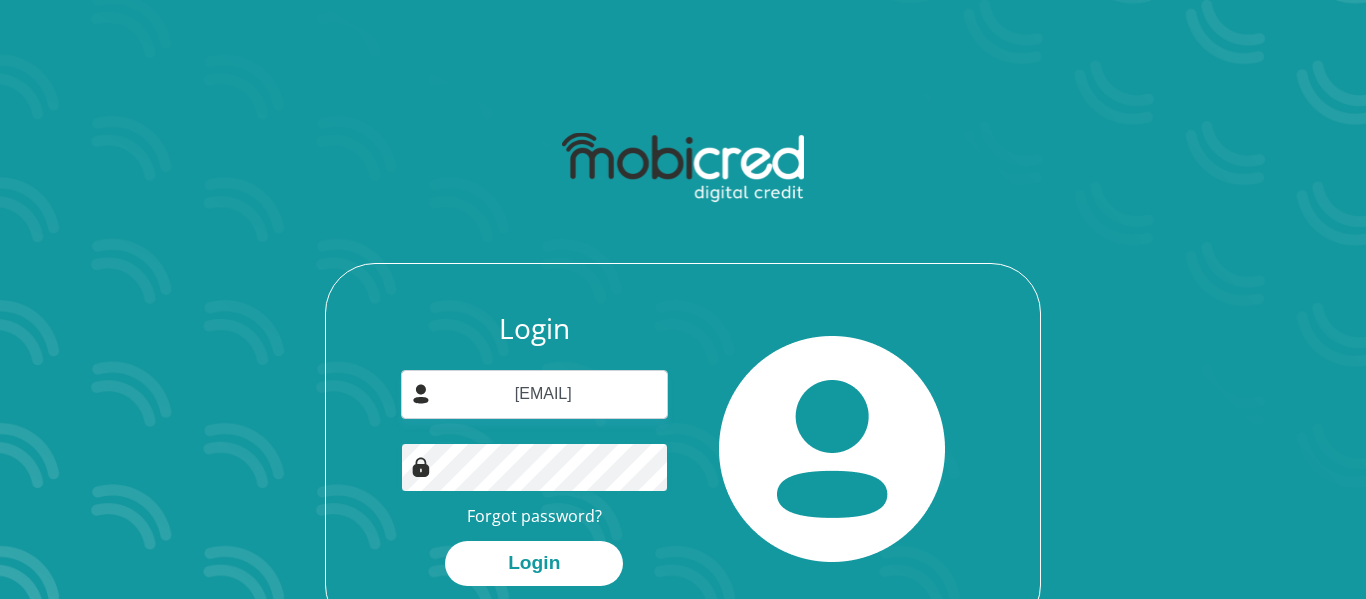 click on "Login" at bounding box center (534, 563) 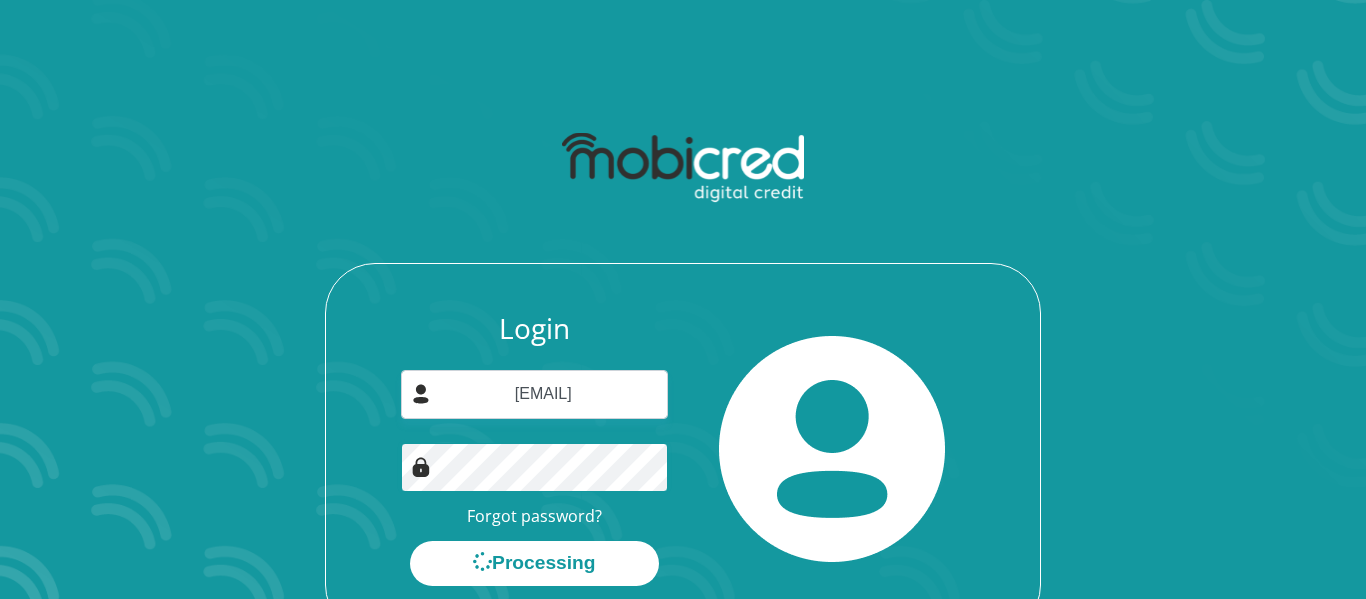 scroll, scrollTop: 0, scrollLeft: 0, axis: both 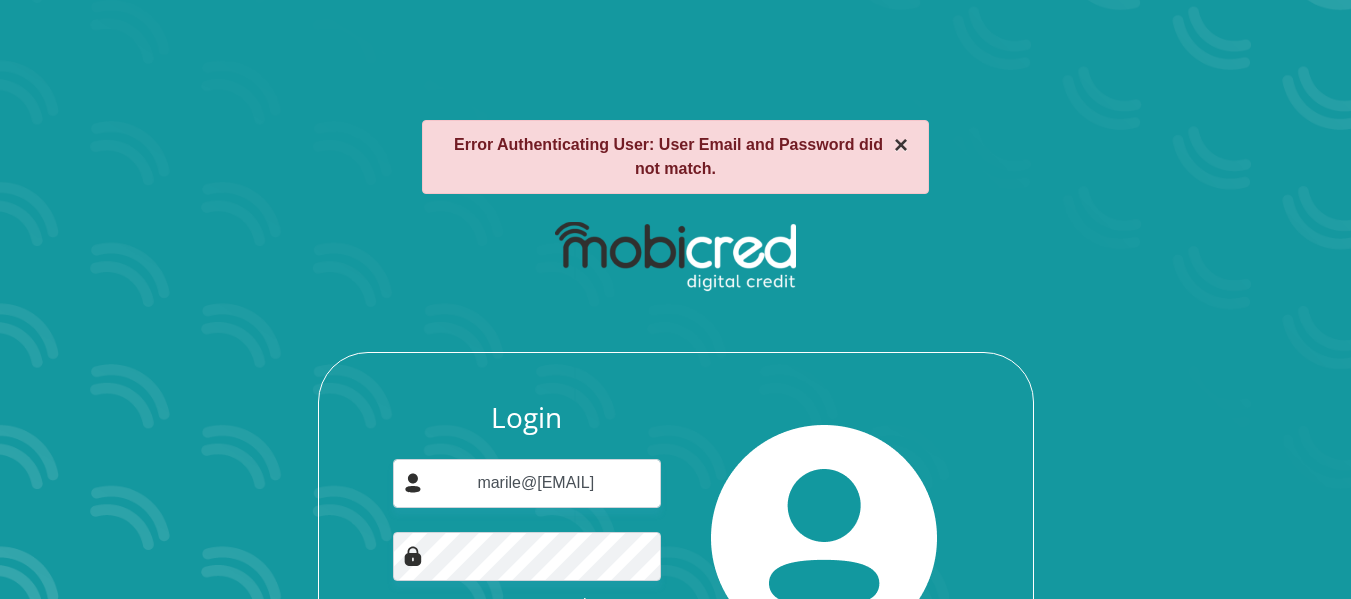 click on "×" at bounding box center [901, 145] 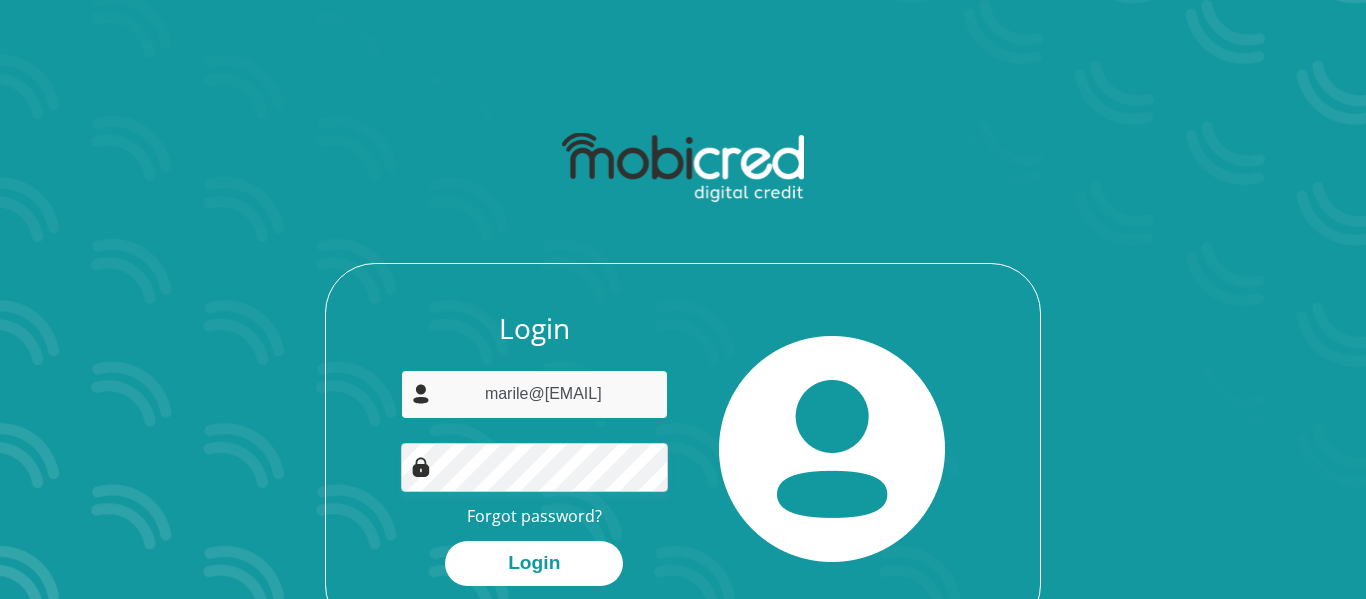 type on "info@example.com" 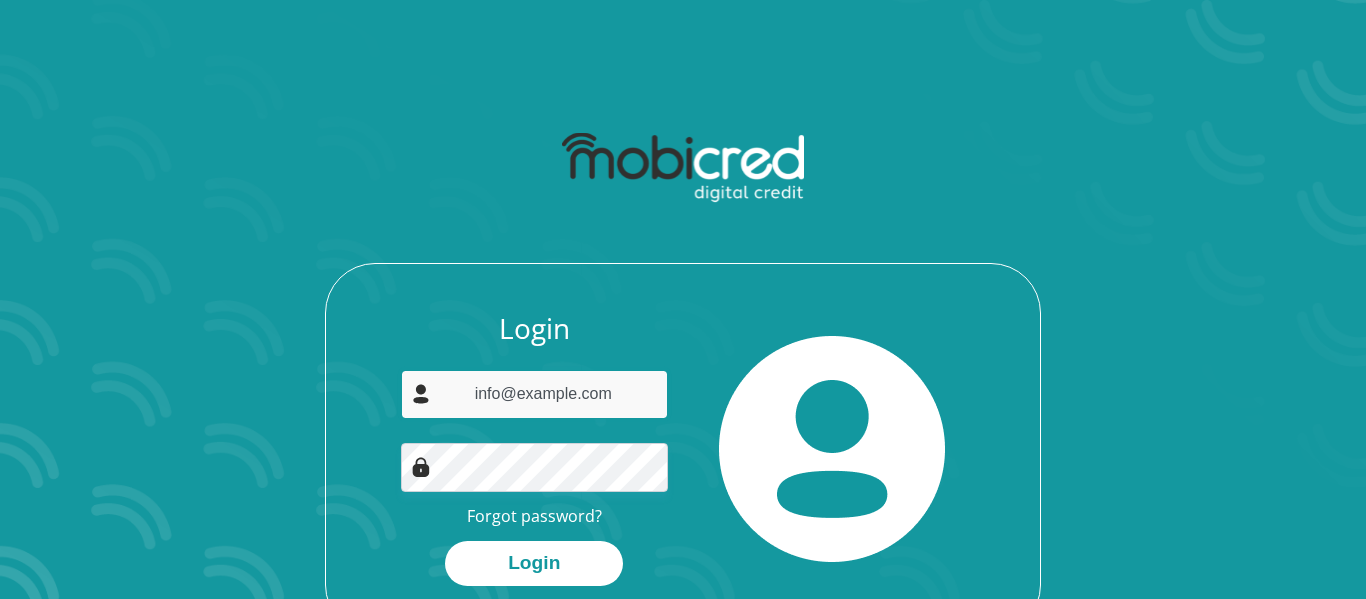 drag, startPoint x: 618, startPoint y: 401, endPoint x: 460, endPoint y: 424, distance: 159.66527 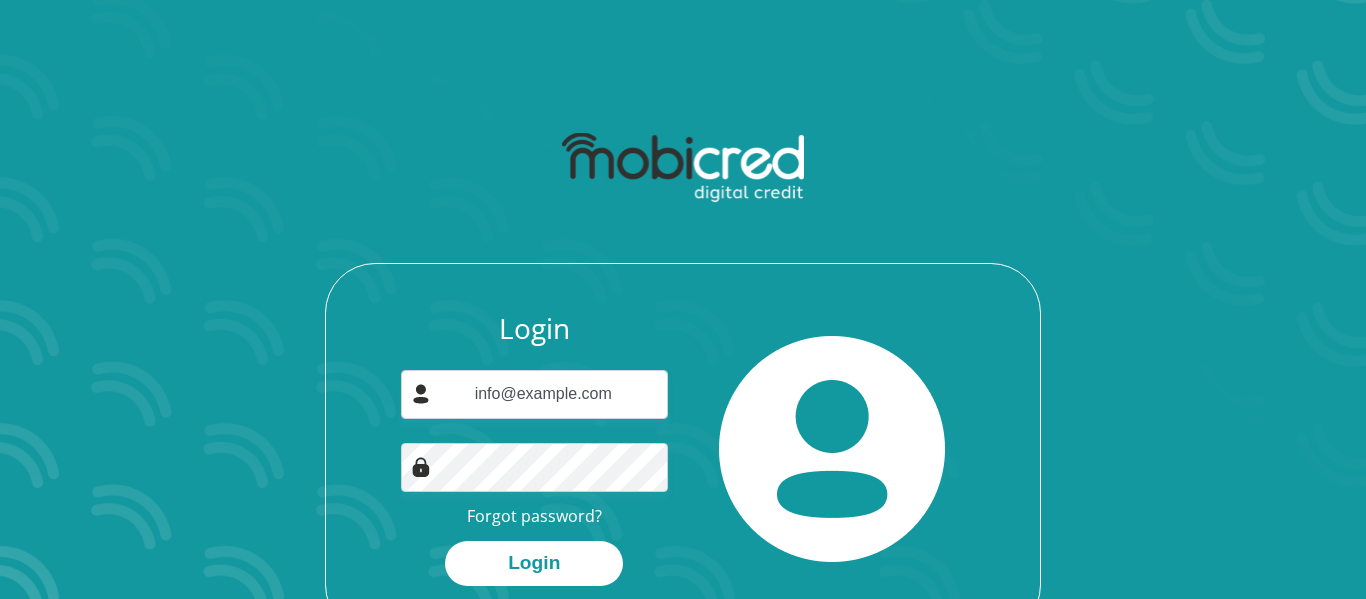 click on "Login
info@example.com
Forgot password?
Login" at bounding box center (683, 473) 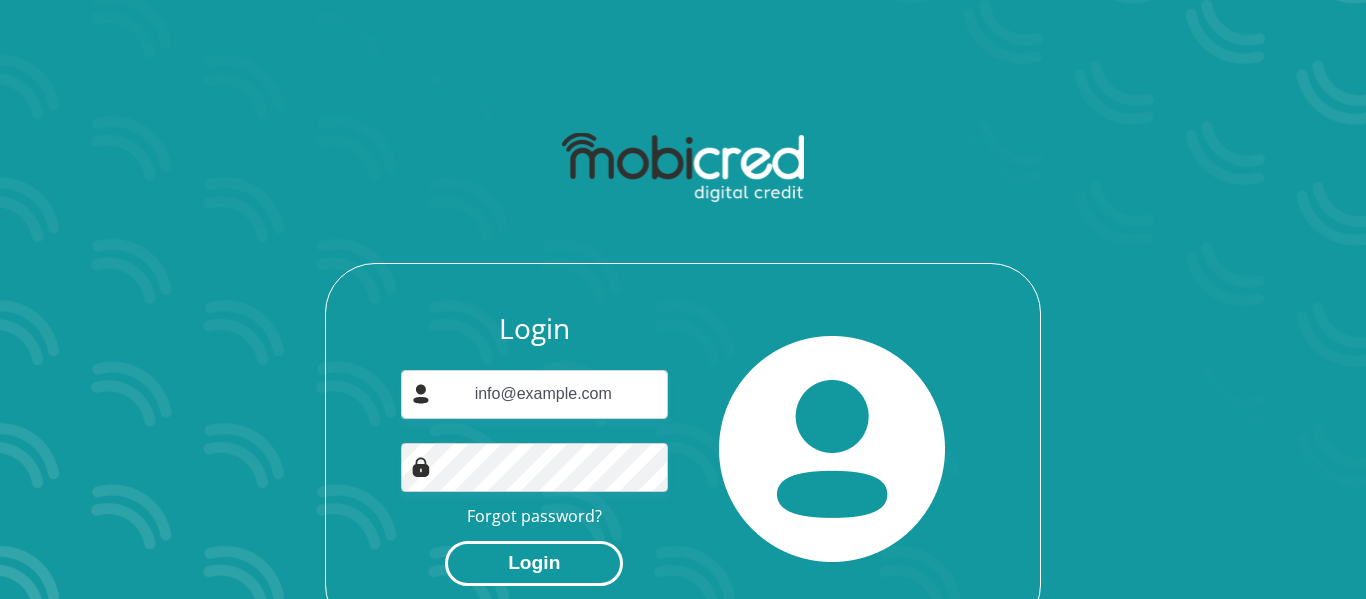 click on "Login" at bounding box center (534, 563) 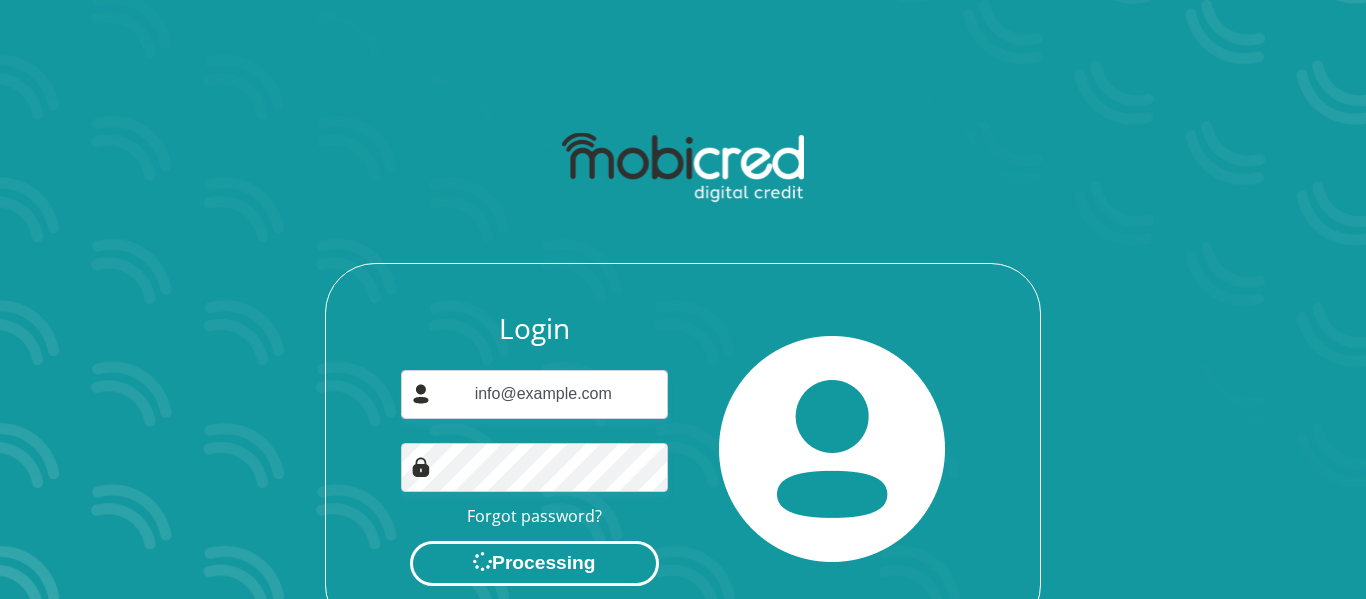 scroll, scrollTop: 0, scrollLeft: 0, axis: both 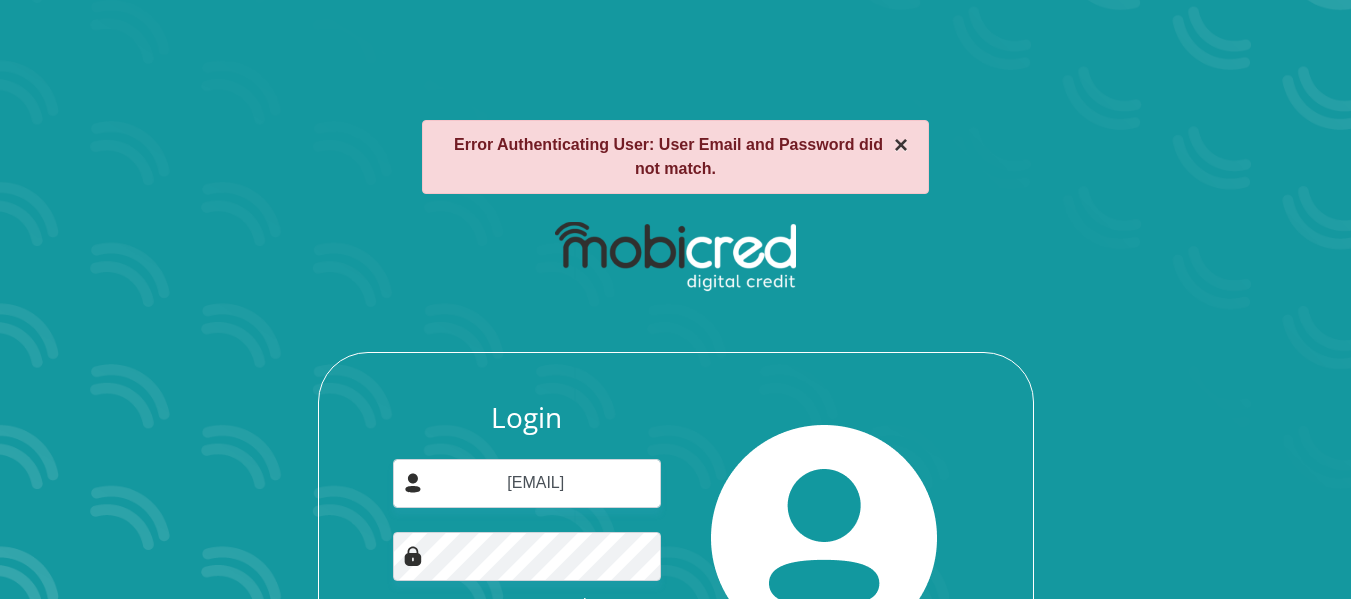 click on "×" at bounding box center (901, 145) 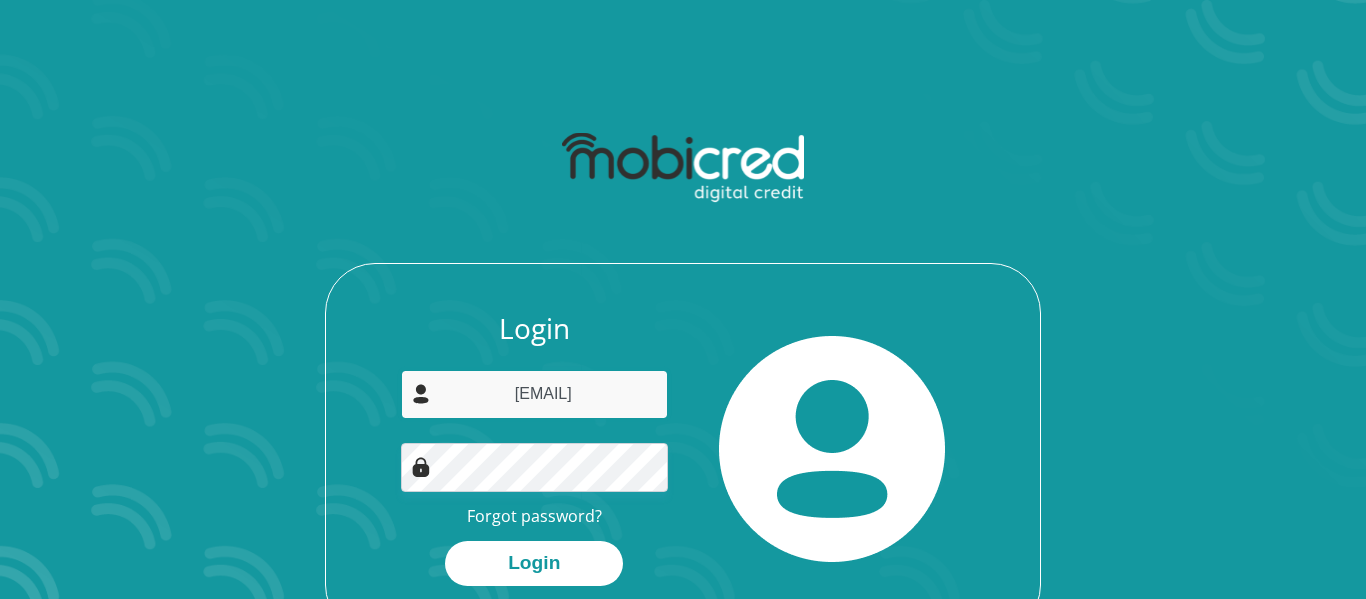 drag, startPoint x: 625, startPoint y: 392, endPoint x: 403, endPoint y: 408, distance: 222.57584 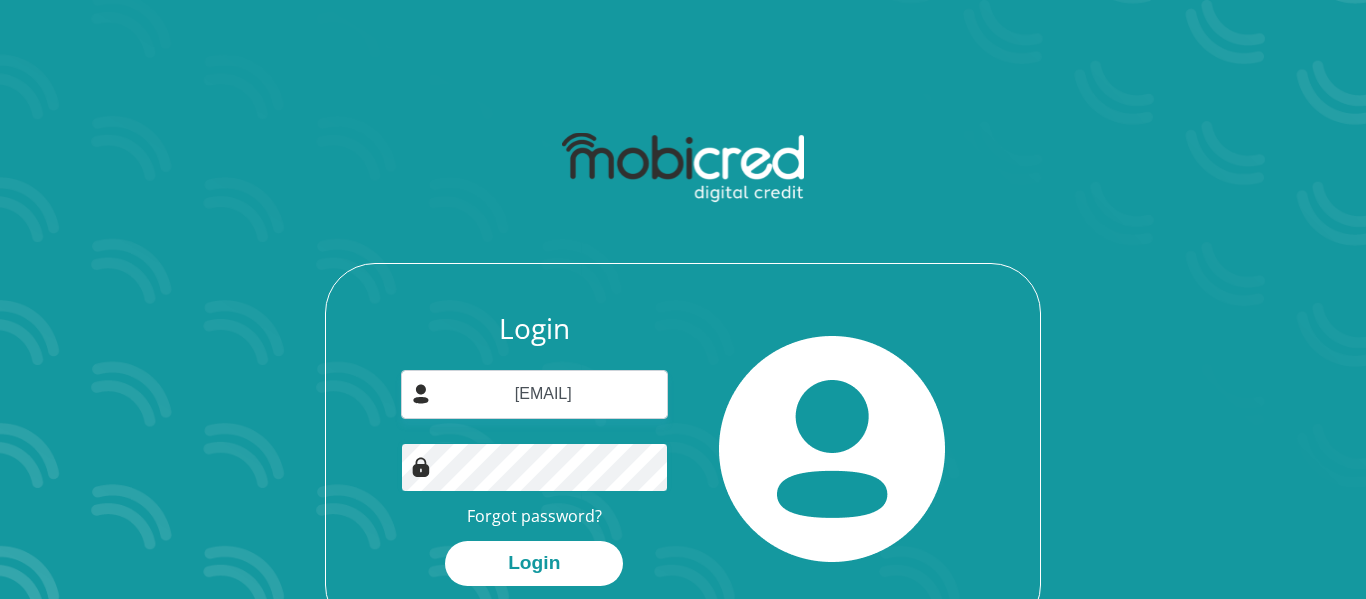 click on "Login" at bounding box center [534, 563] 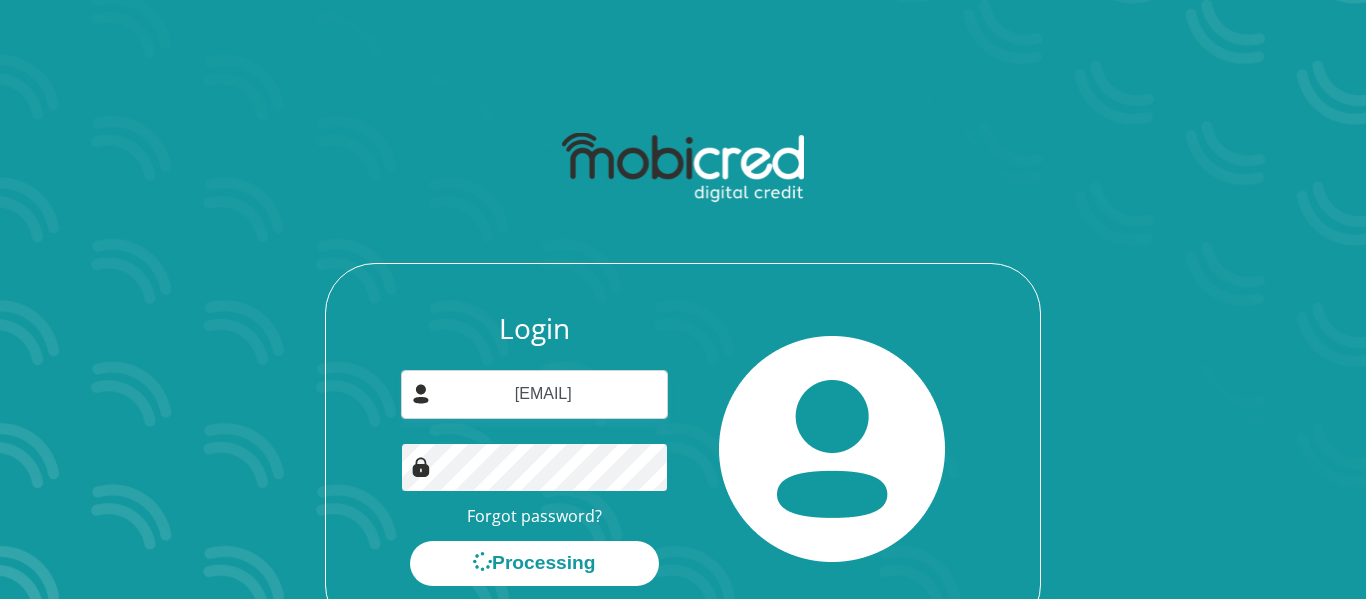 scroll, scrollTop: 0, scrollLeft: 0, axis: both 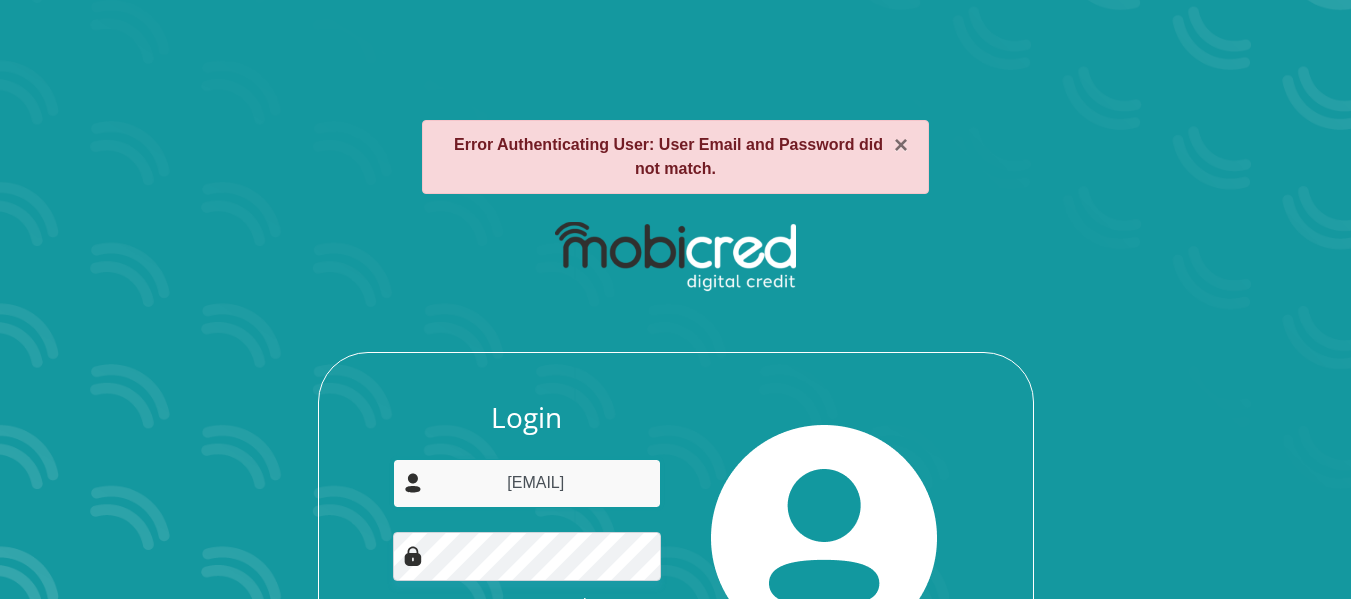 click on "[EMAIL]" at bounding box center [527, 483] 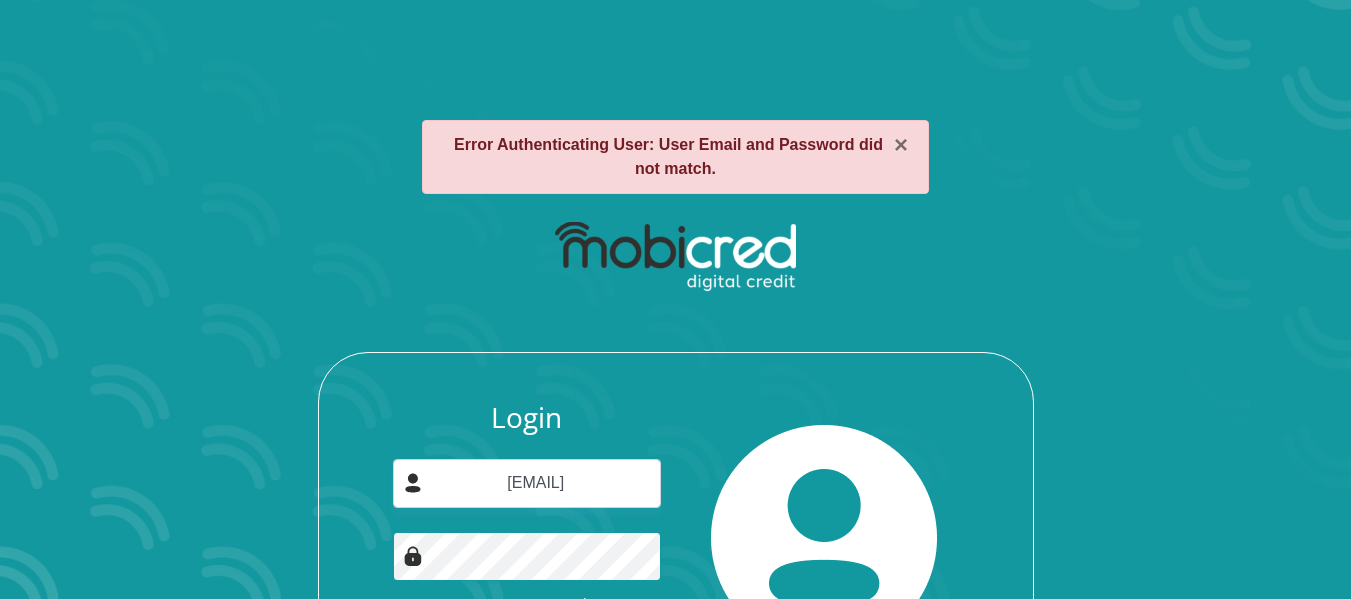 click on "Login" at bounding box center [527, 652] 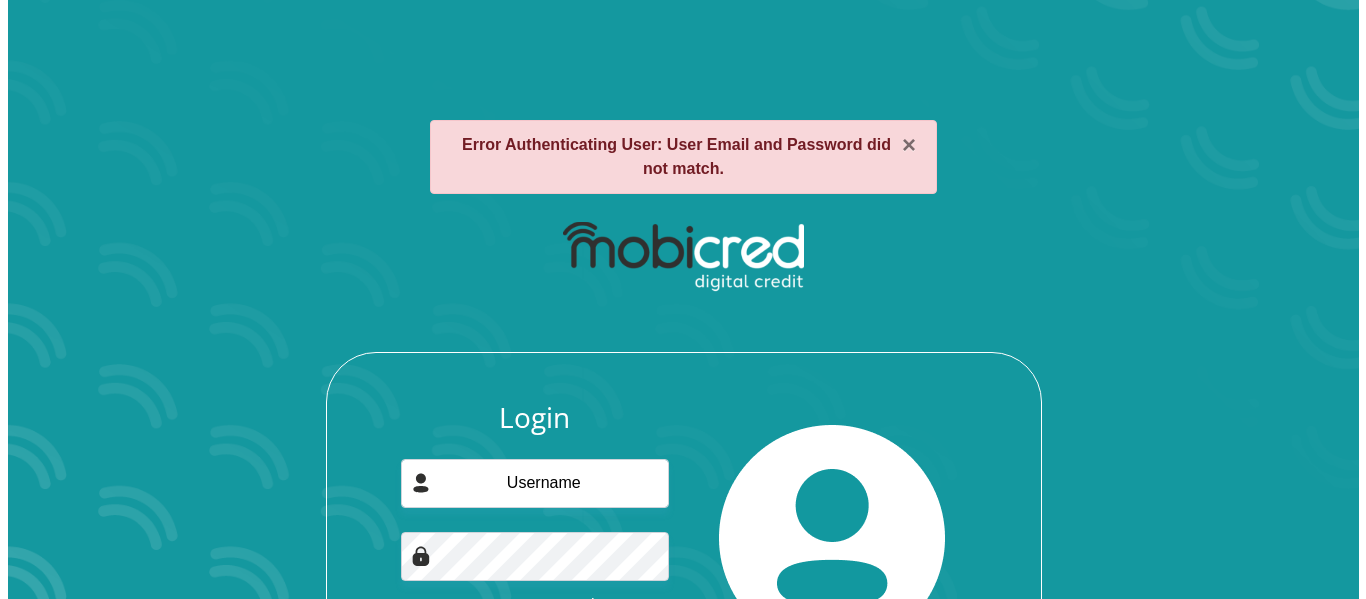 scroll, scrollTop: 0, scrollLeft: 0, axis: both 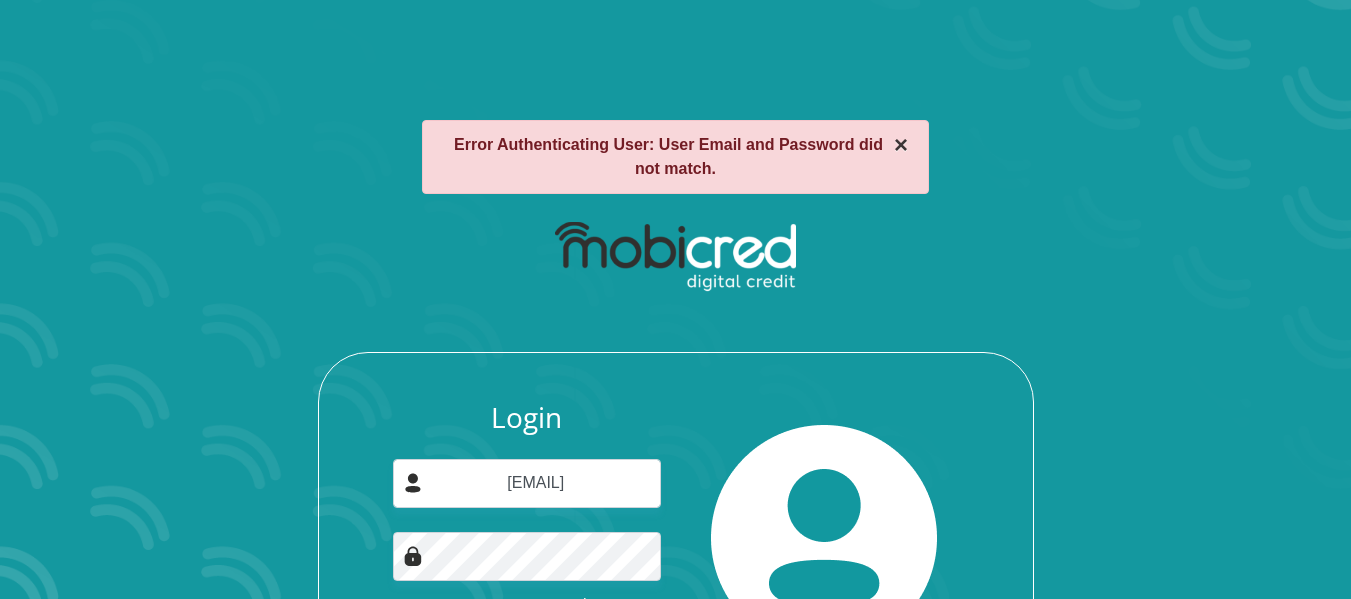 click on "×" at bounding box center (901, 145) 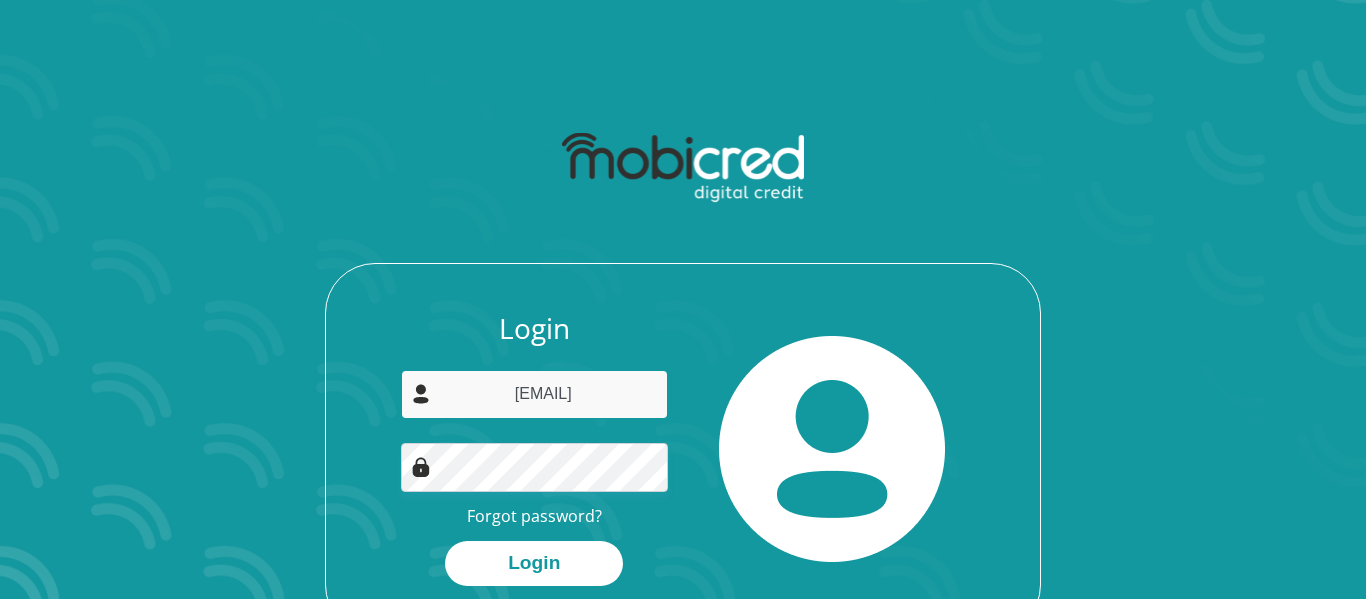 click on "[EMAIL]" at bounding box center (535, 394) 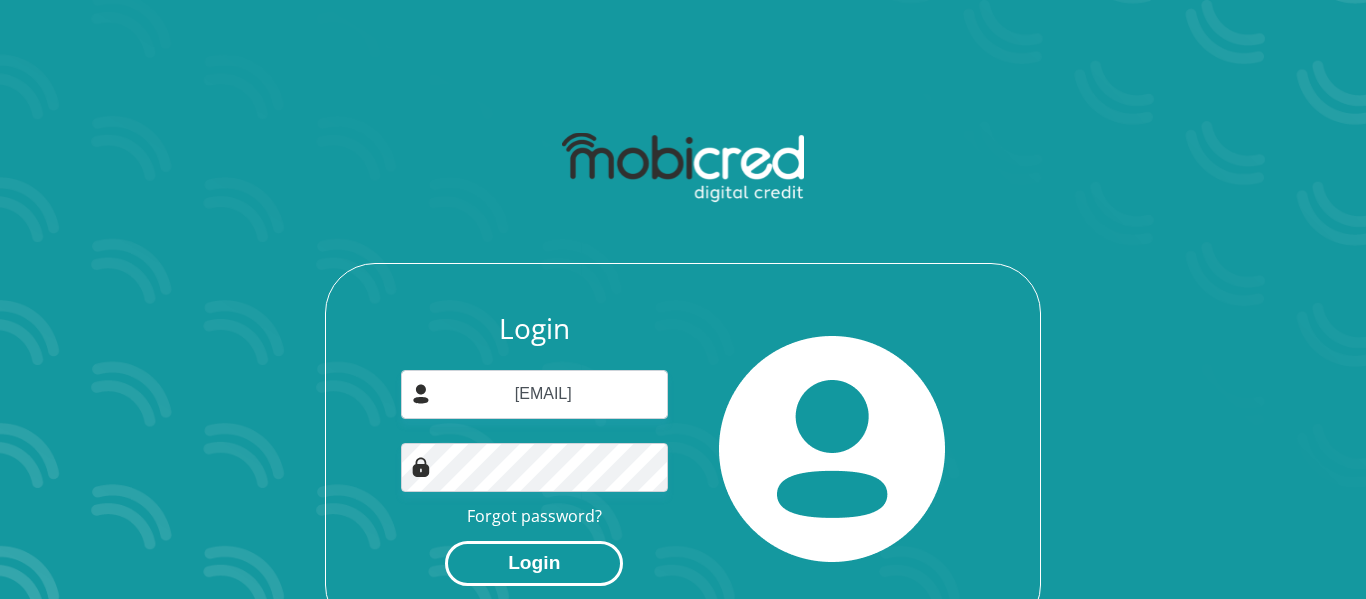 click on "Login" at bounding box center [534, 563] 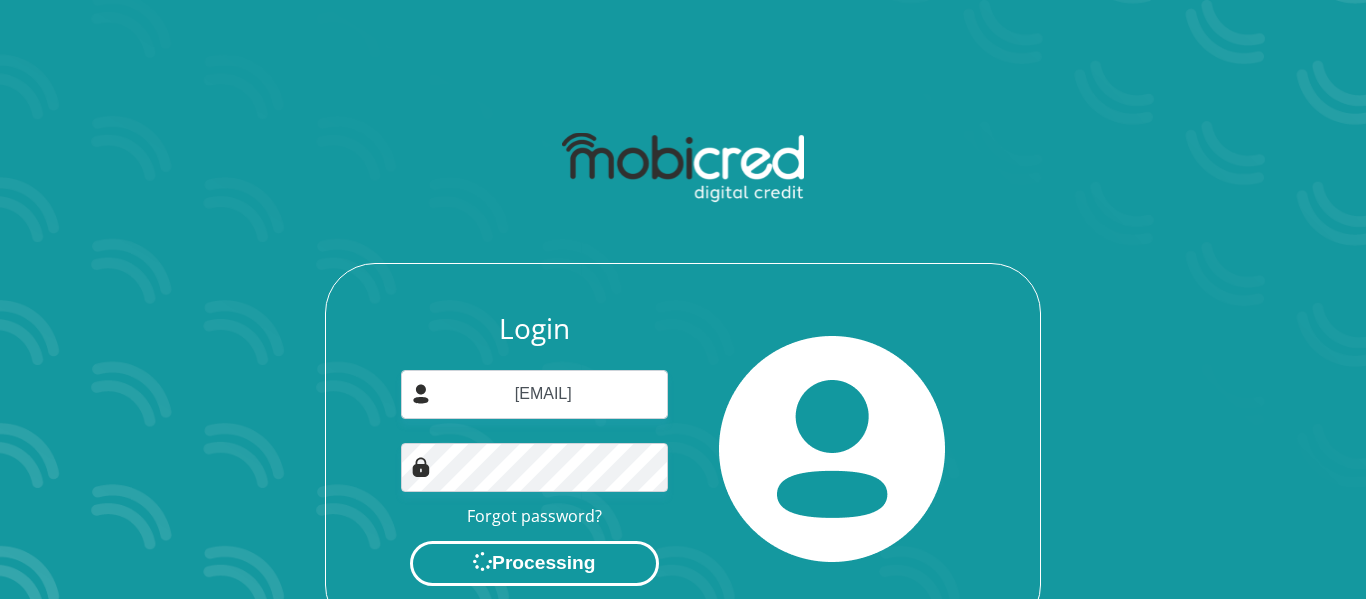 scroll, scrollTop: 0, scrollLeft: 0, axis: both 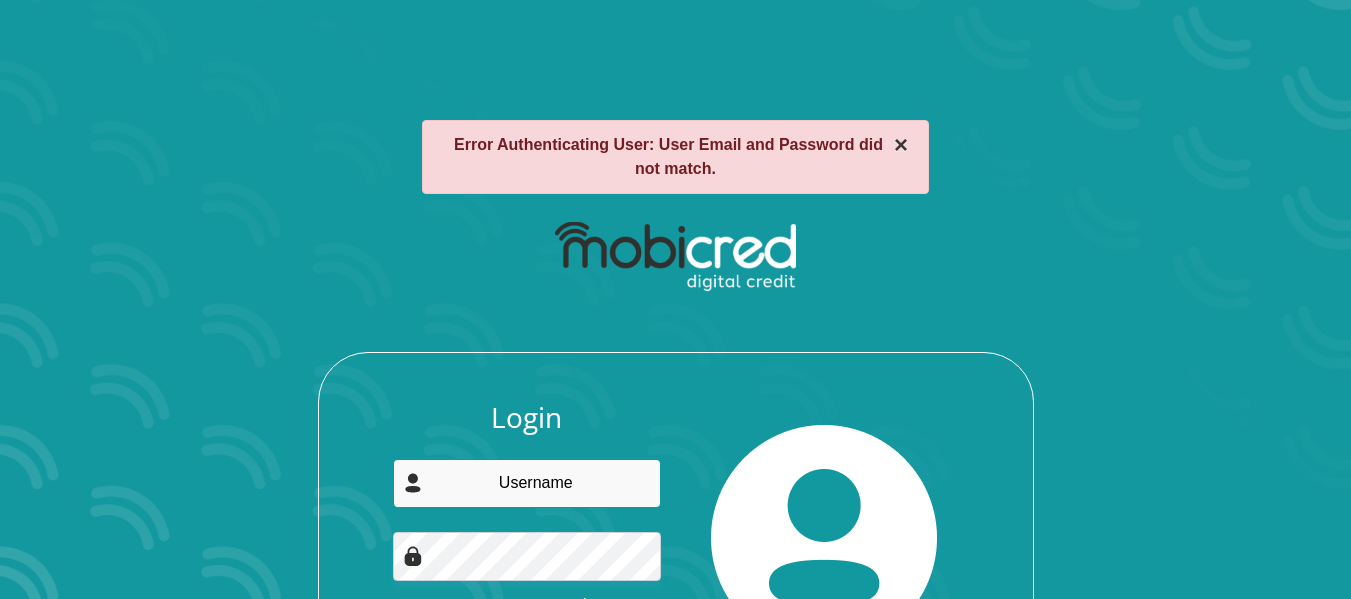 type on "[EMAIL]" 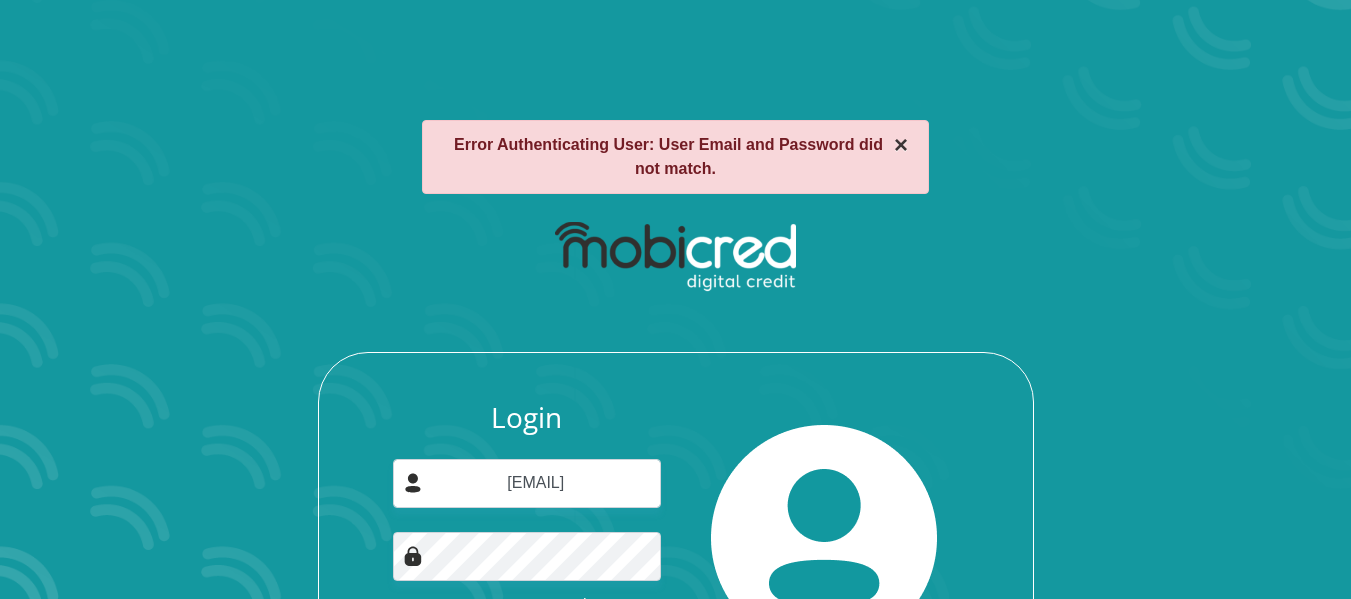 click on "×" at bounding box center (901, 145) 